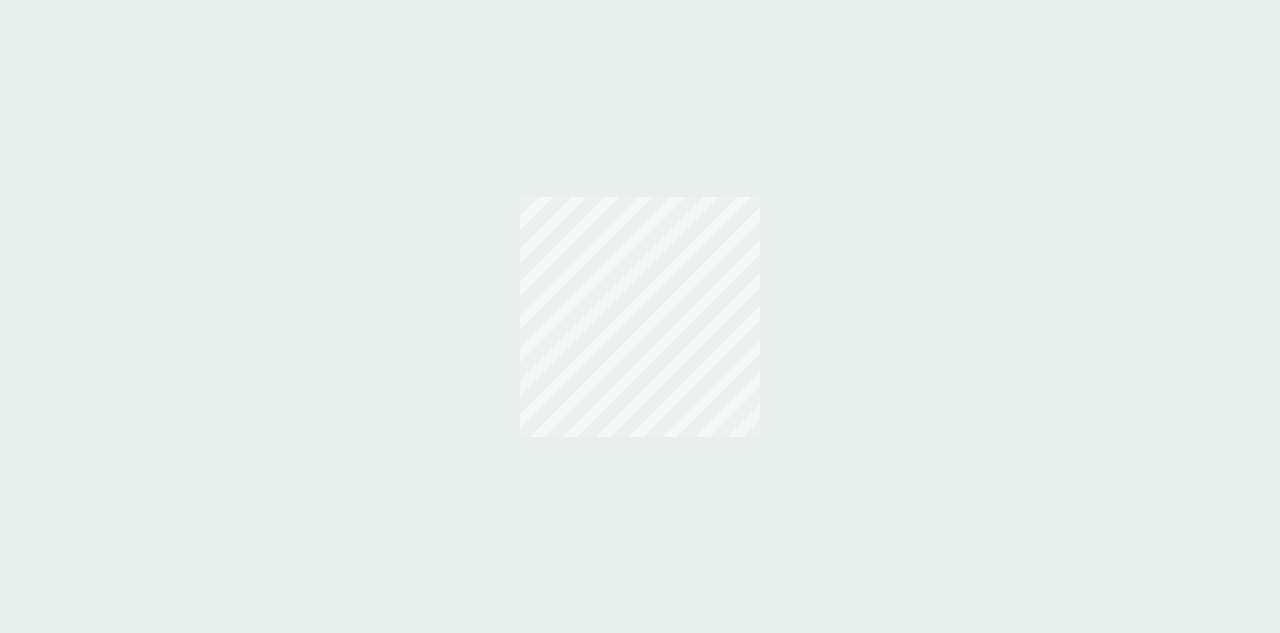 scroll, scrollTop: 0, scrollLeft: 0, axis: both 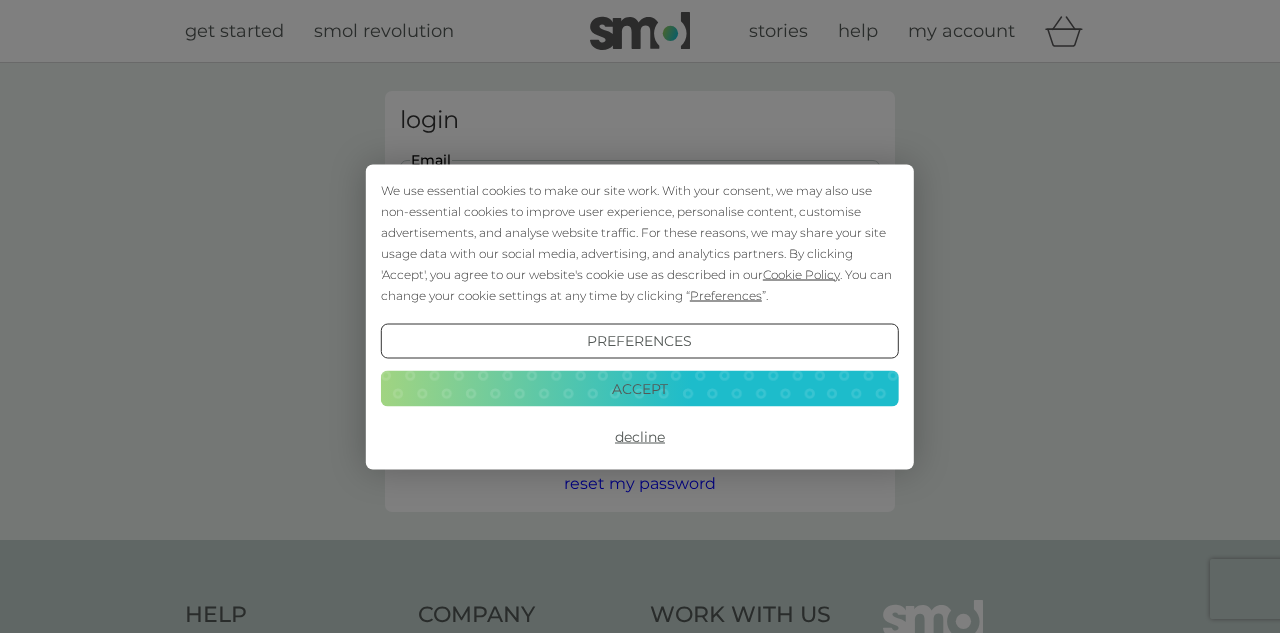 type on "tcruikshank1@example.com" 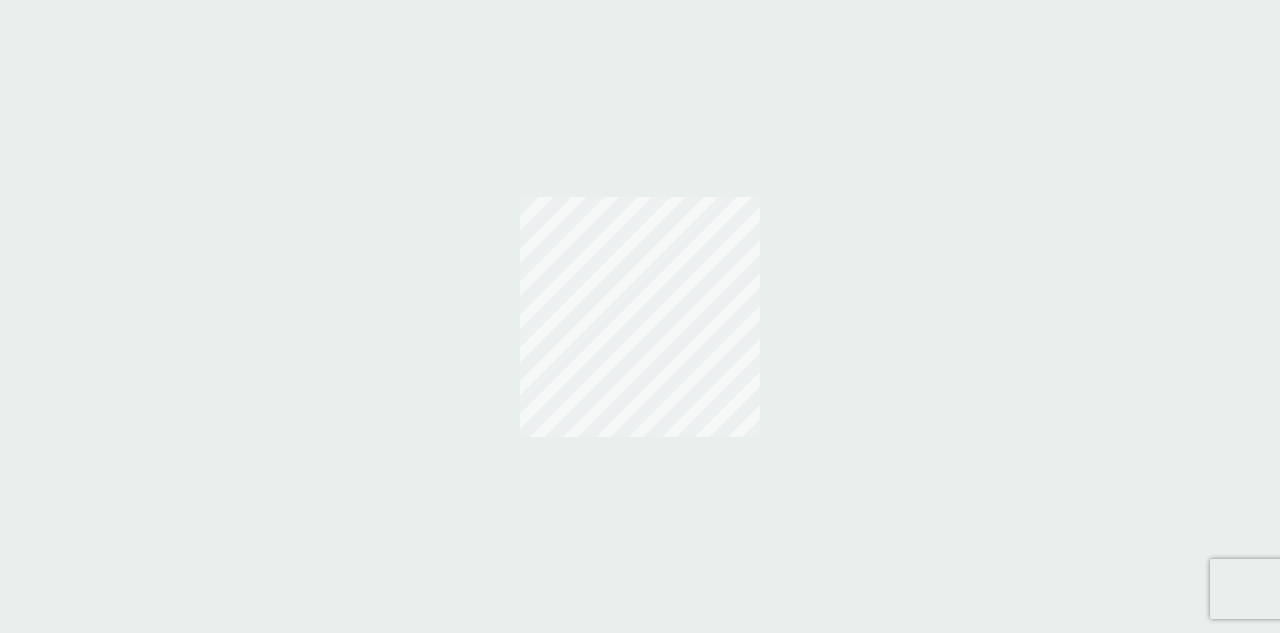scroll, scrollTop: 0, scrollLeft: 0, axis: both 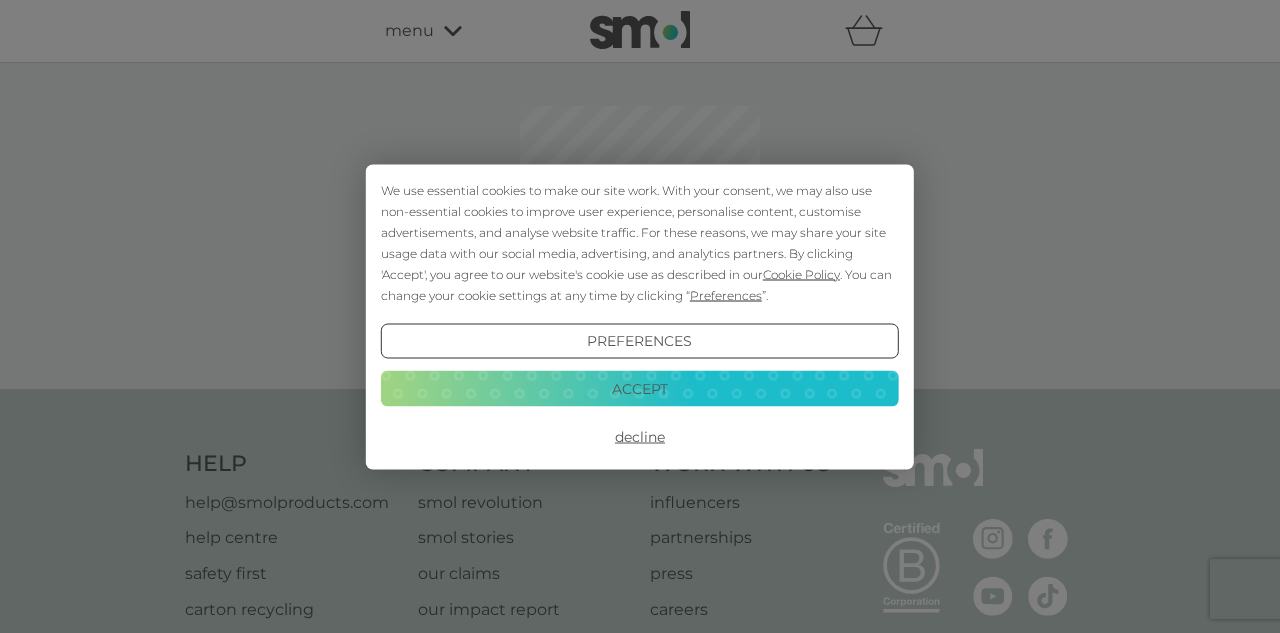 click on "Decline" at bounding box center [640, 437] 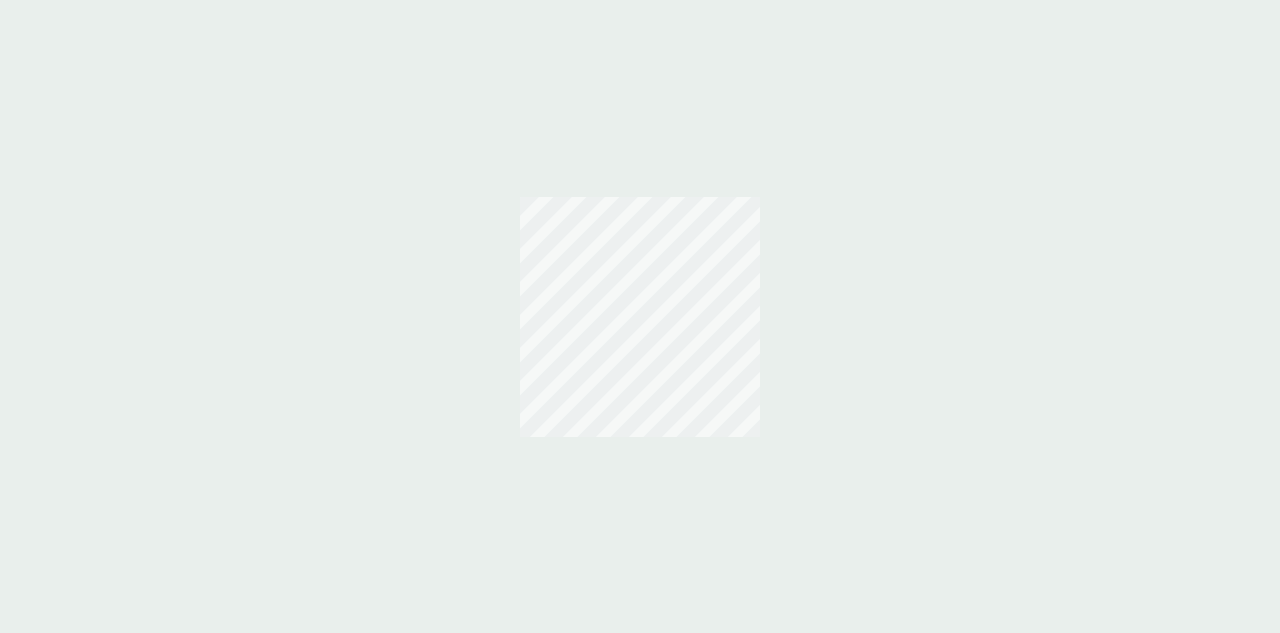 scroll, scrollTop: 0, scrollLeft: 0, axis: both 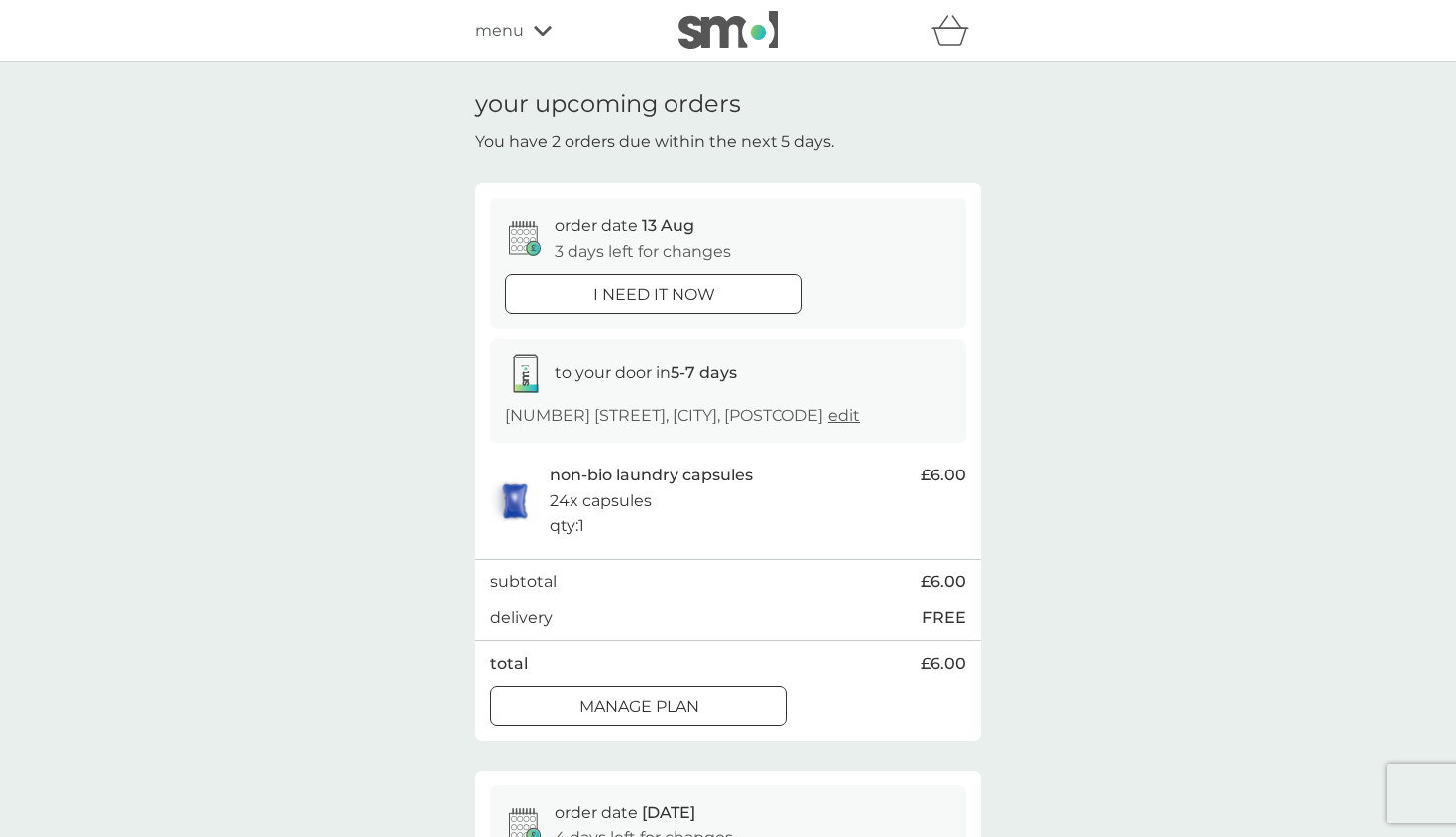 click on "total £6.00" at bounding box center [728, 664] 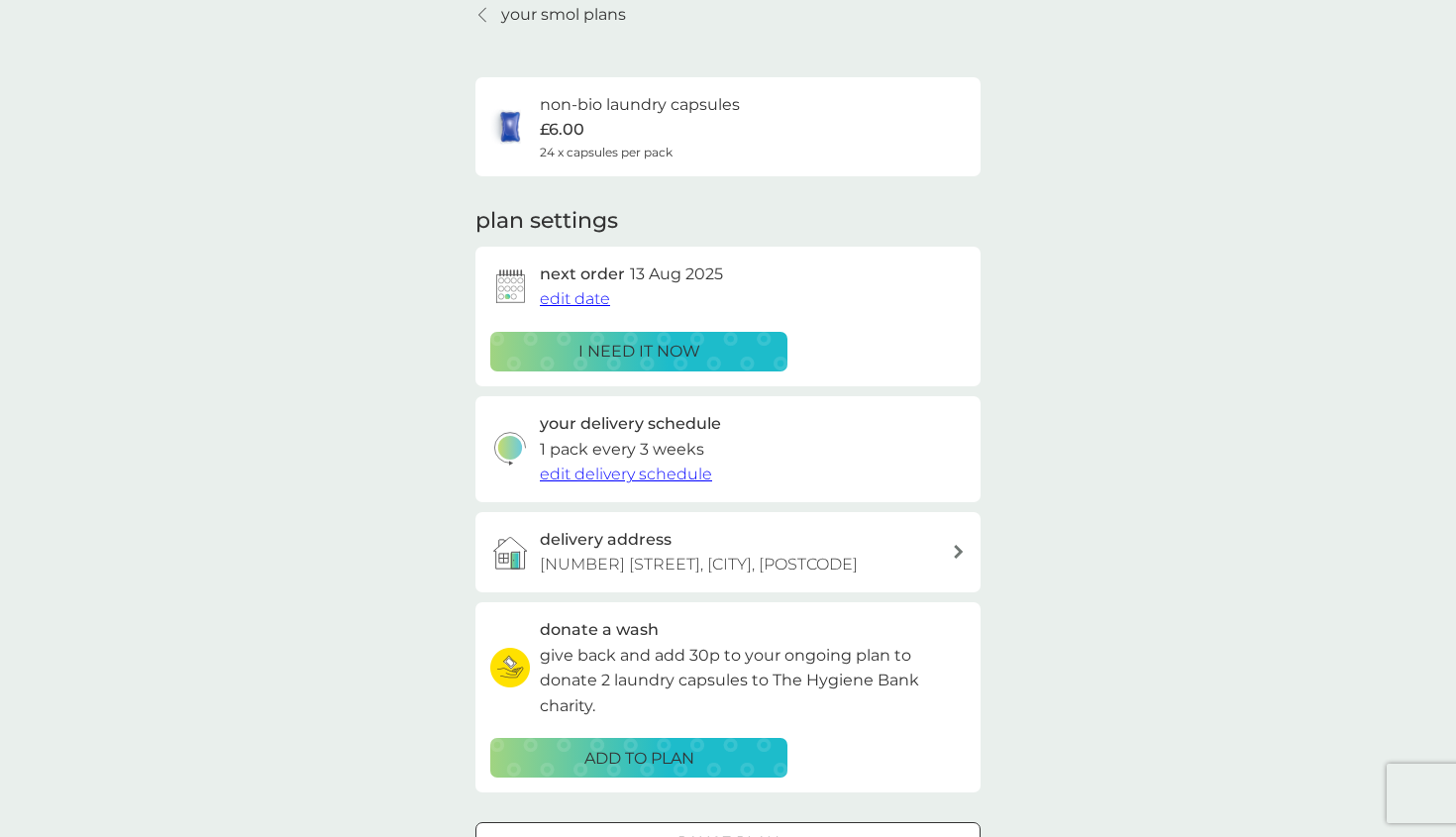 scroll, scrollTop: 98, scrollLeft: 0, axis: vertical 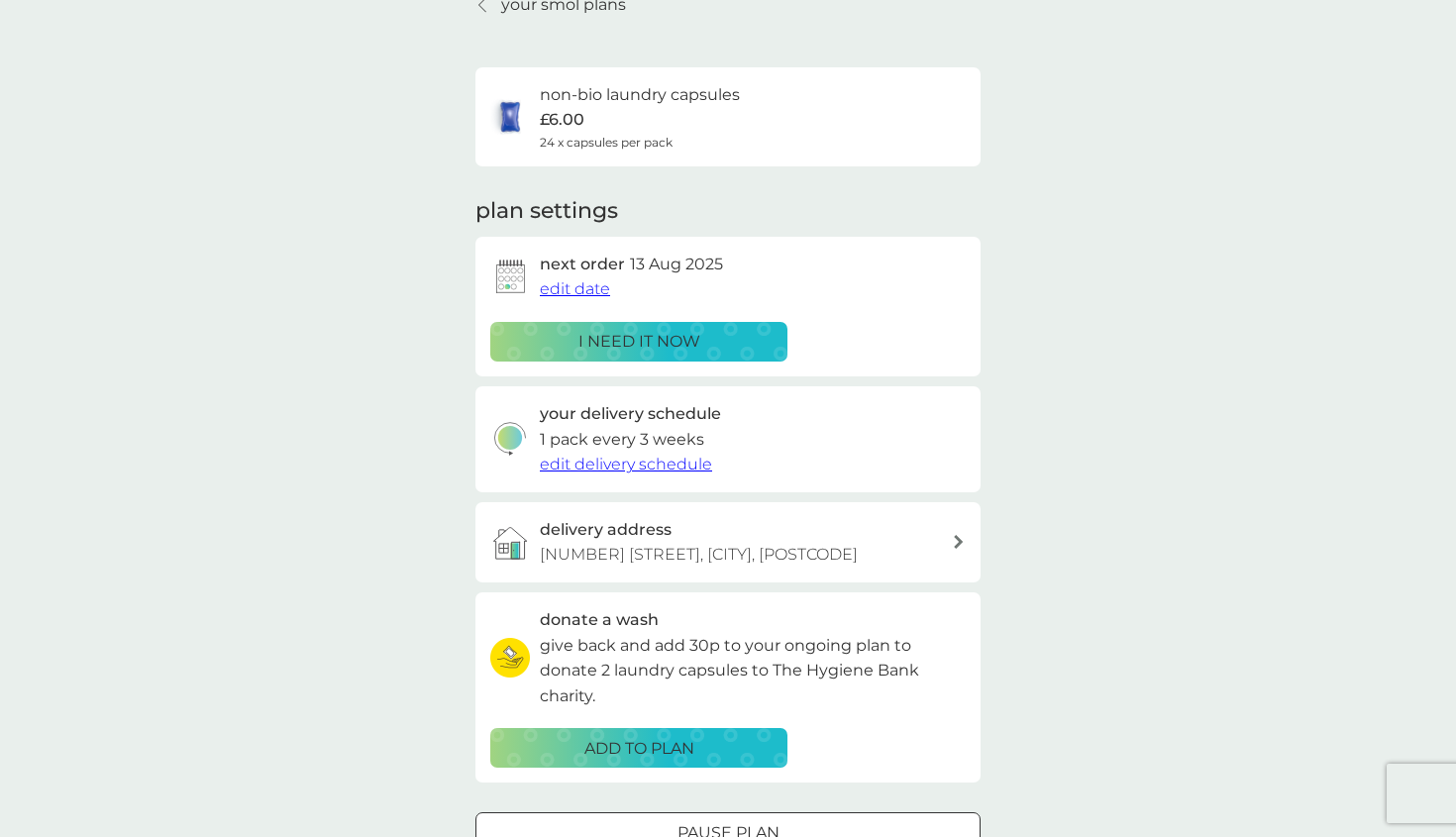 click on "edit date" at bounding box center (574, 288) 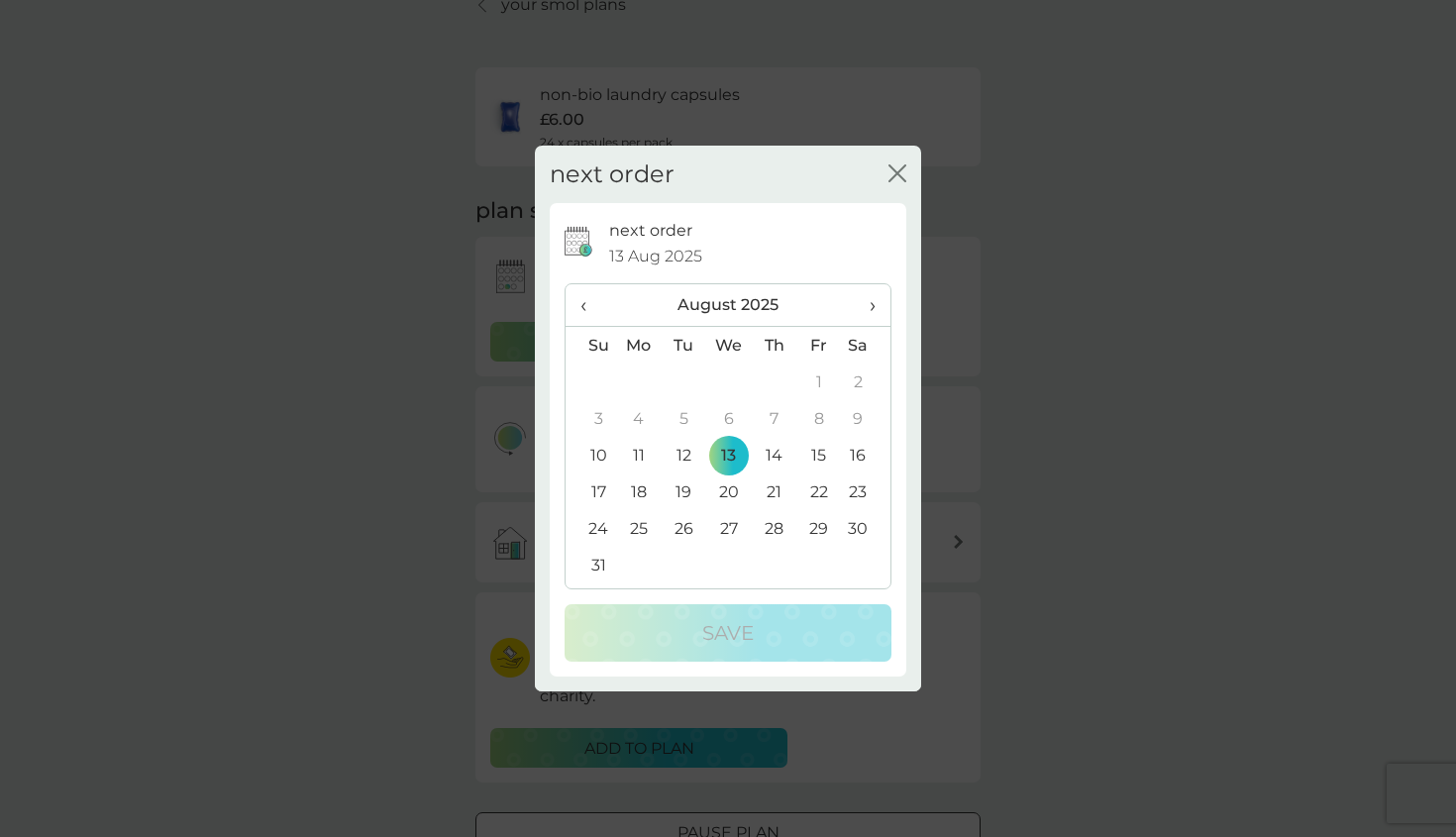 click on "18" at bounding box center [639, 491] 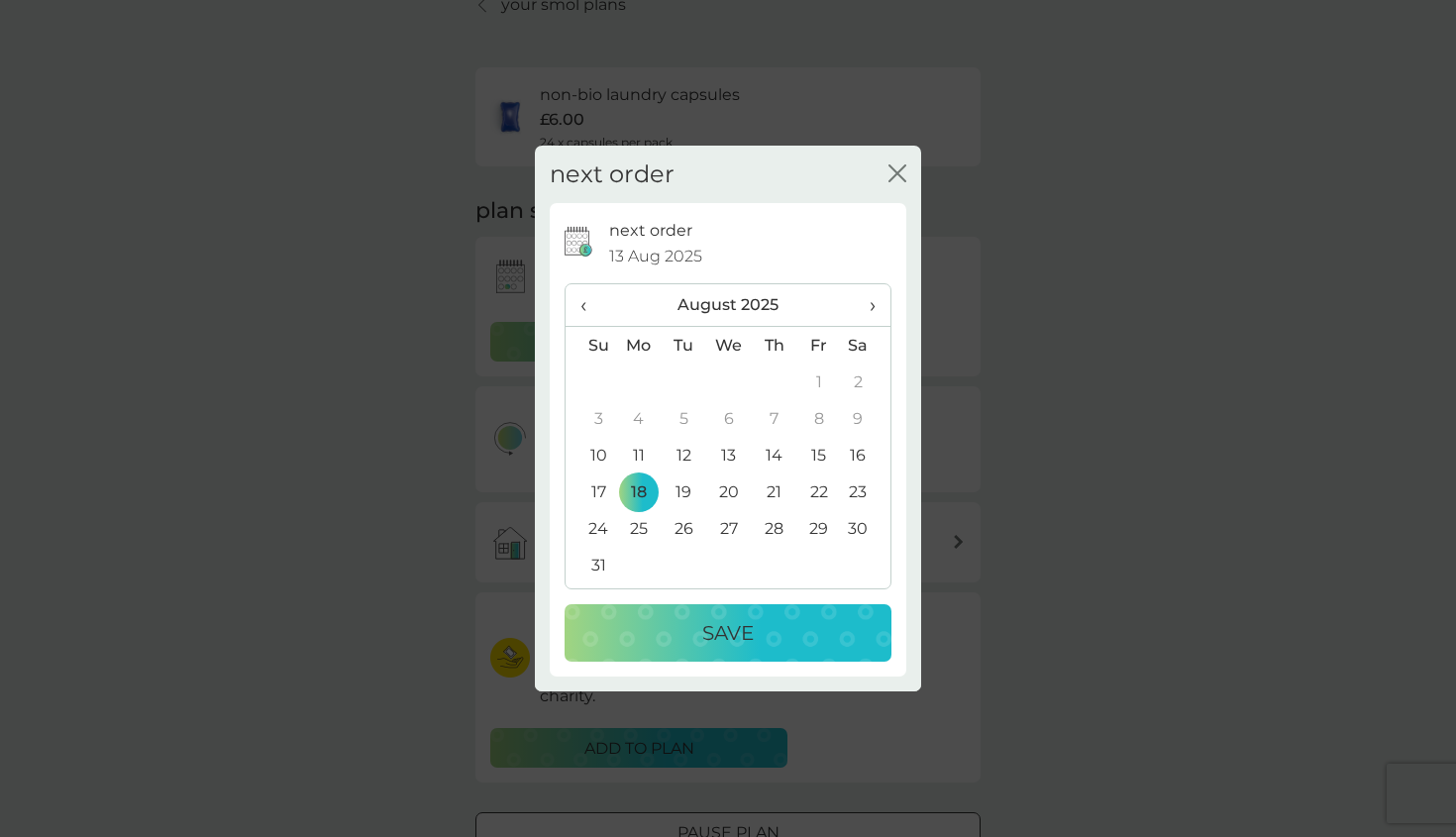 click on "Save" at bounding box center (728, 633) 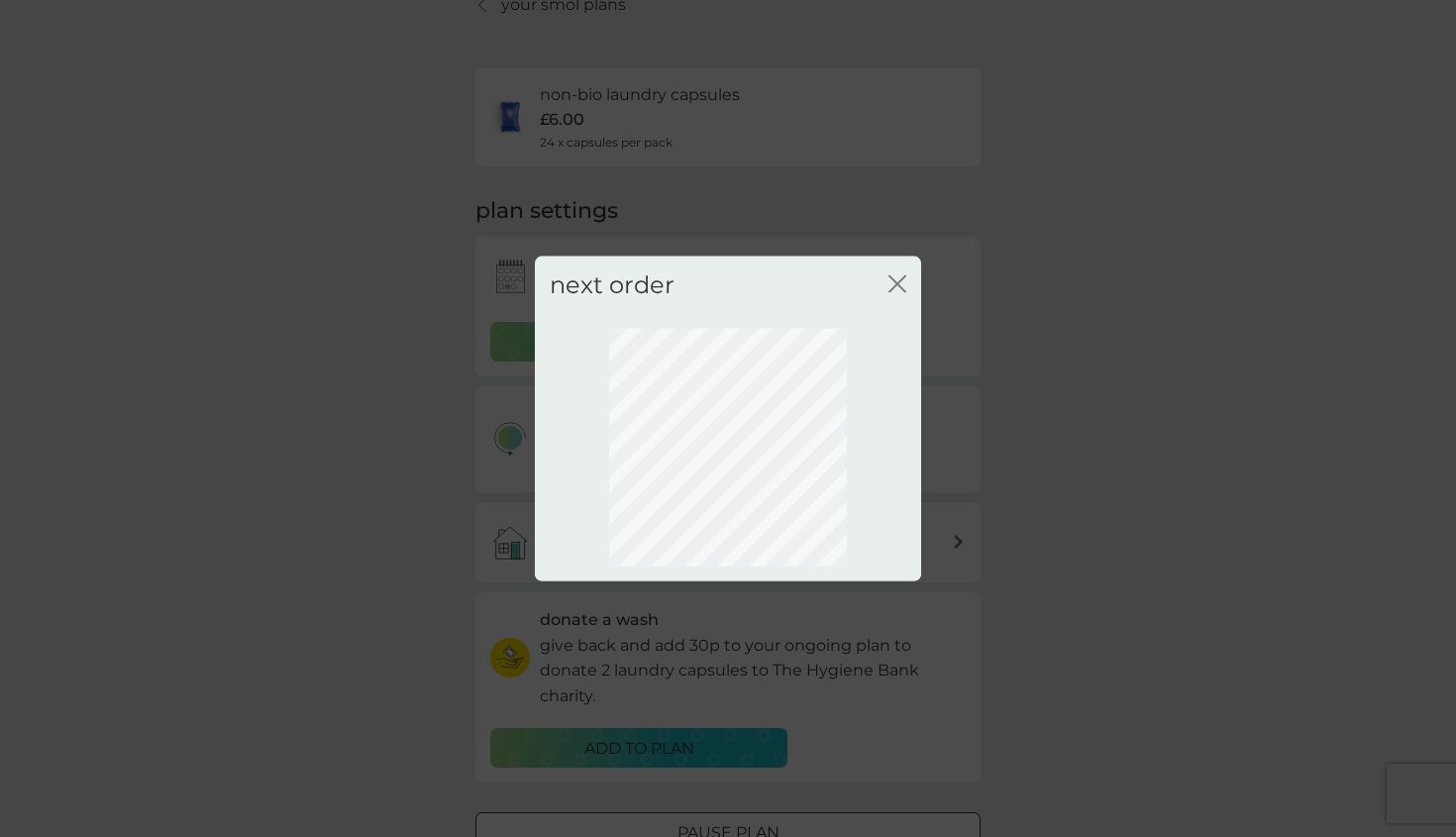 scroll, scrollTop: 0, scrollLeft: 0, axis: both 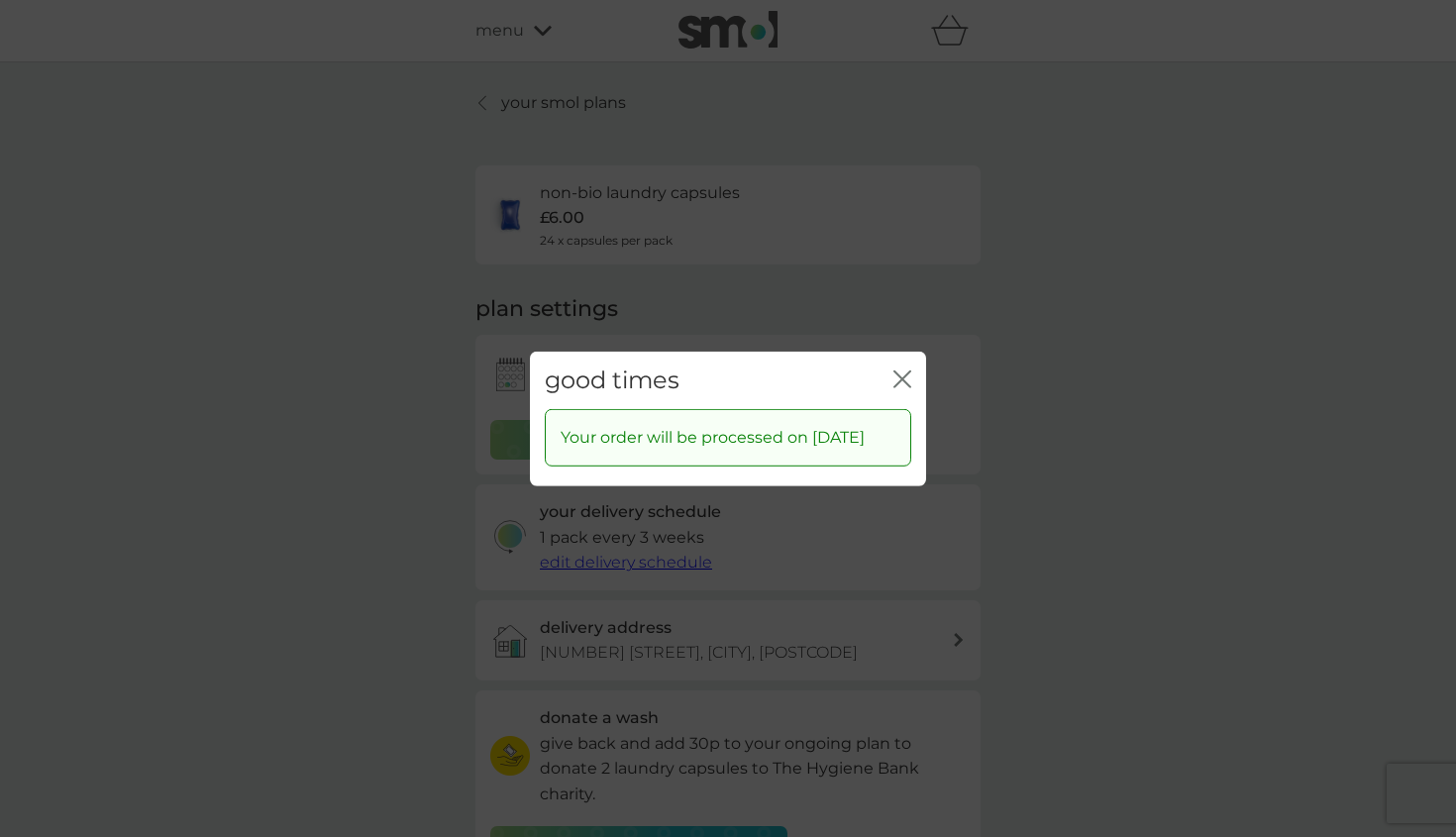 click 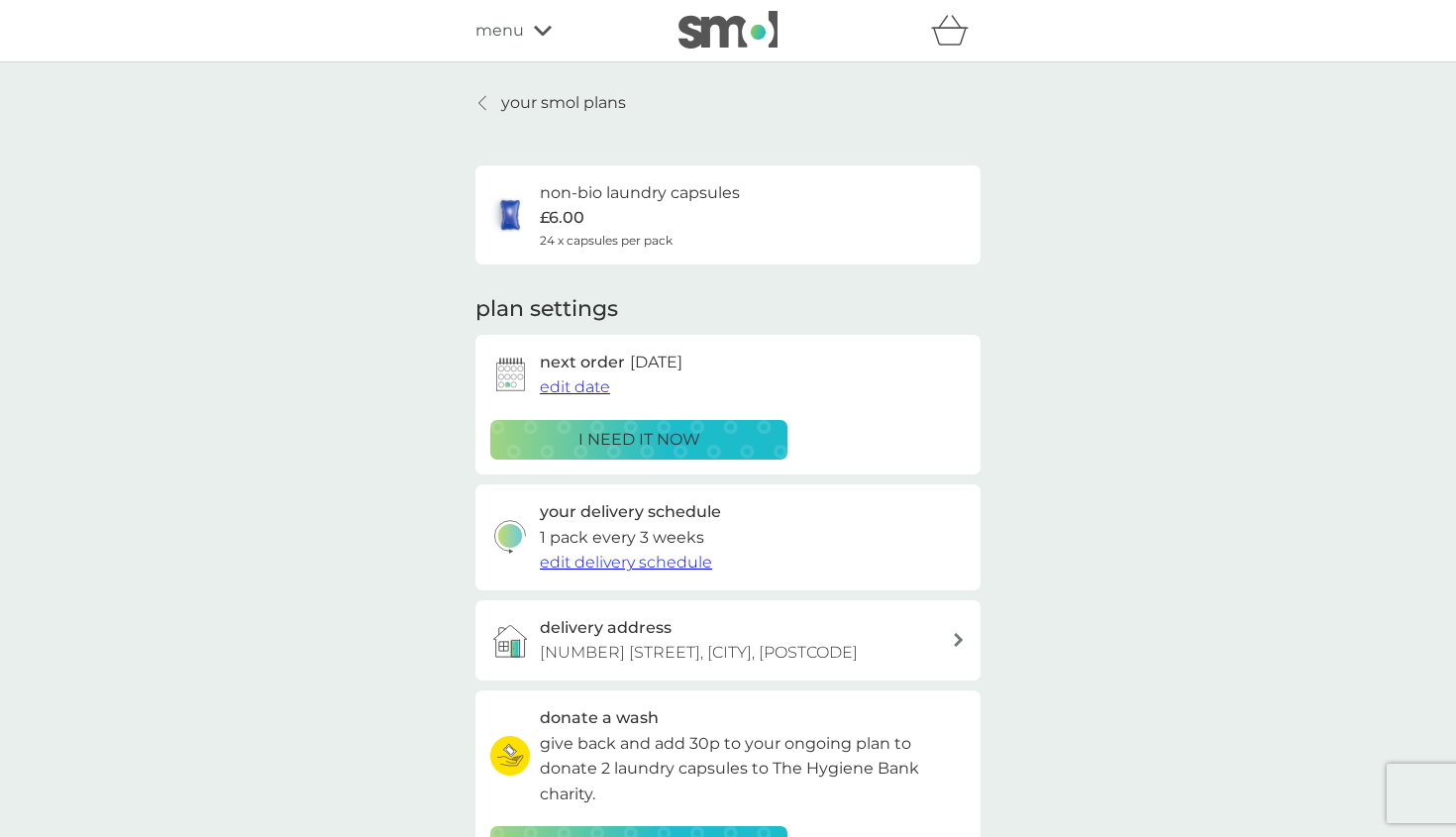 click on "your smol plans" at bounding box center [564, 103] 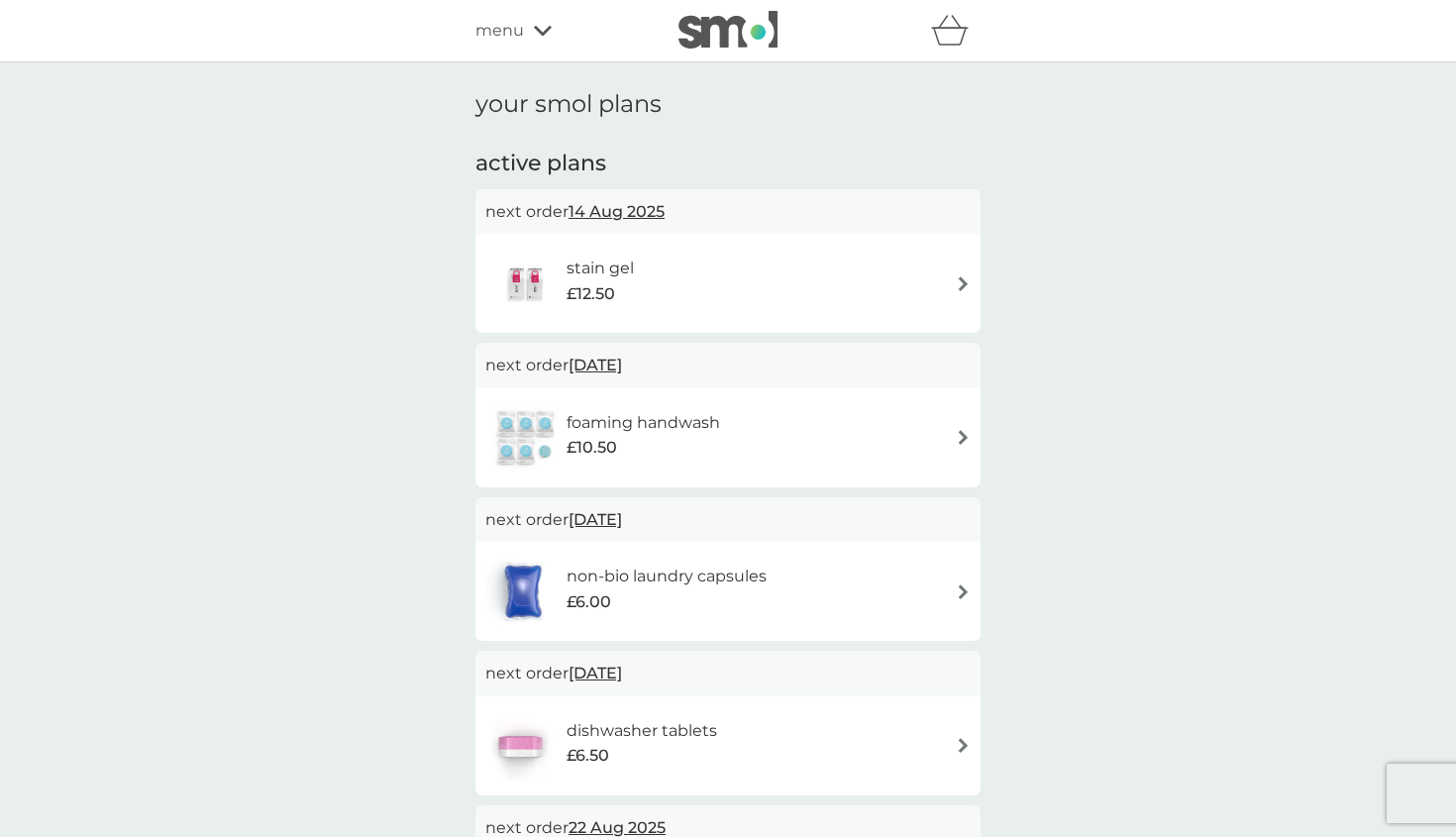click on "stain gel £12.50" at bounding box center (610, 283) 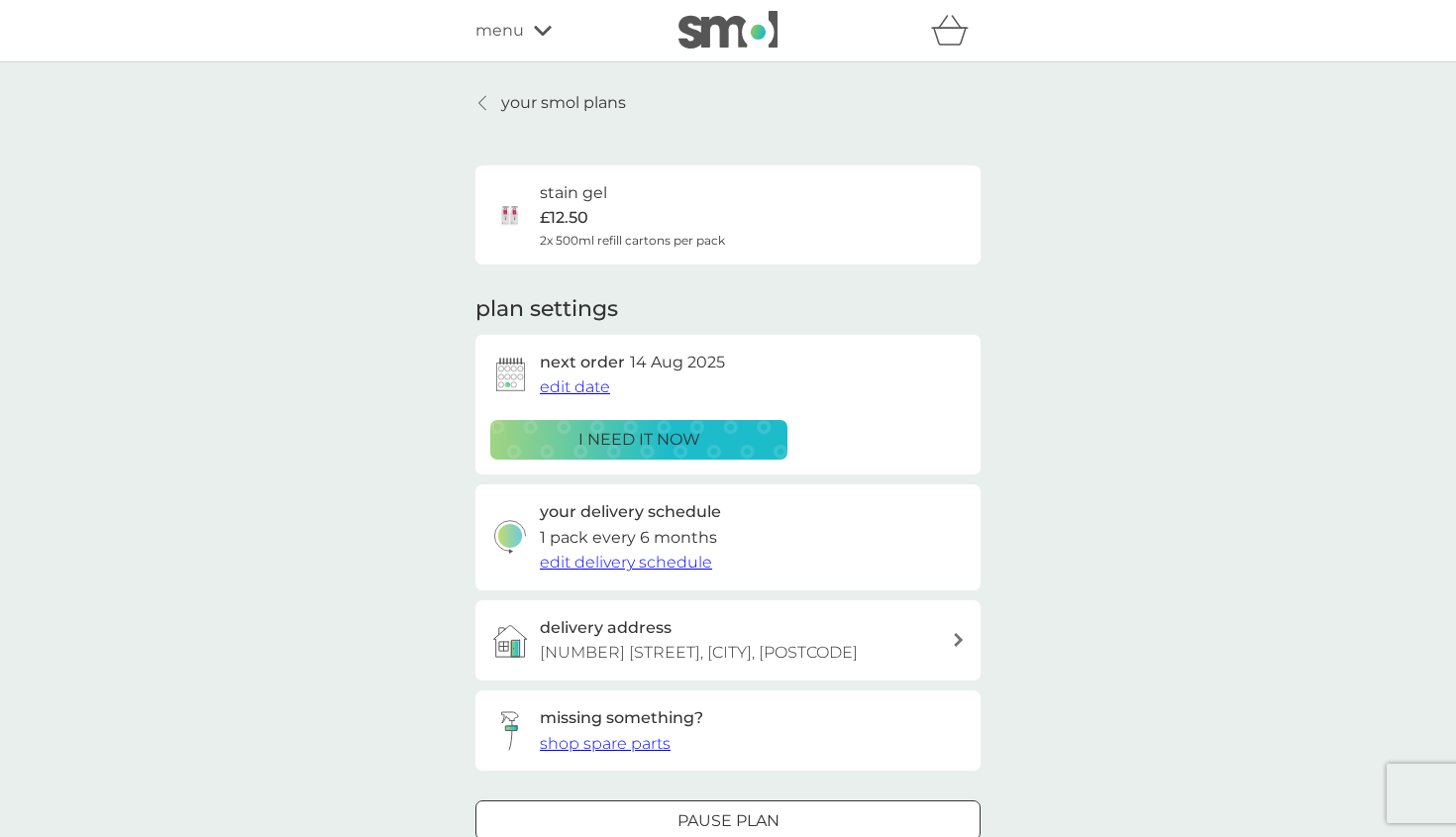 click on "edit date" at bounding box center (574, 386) 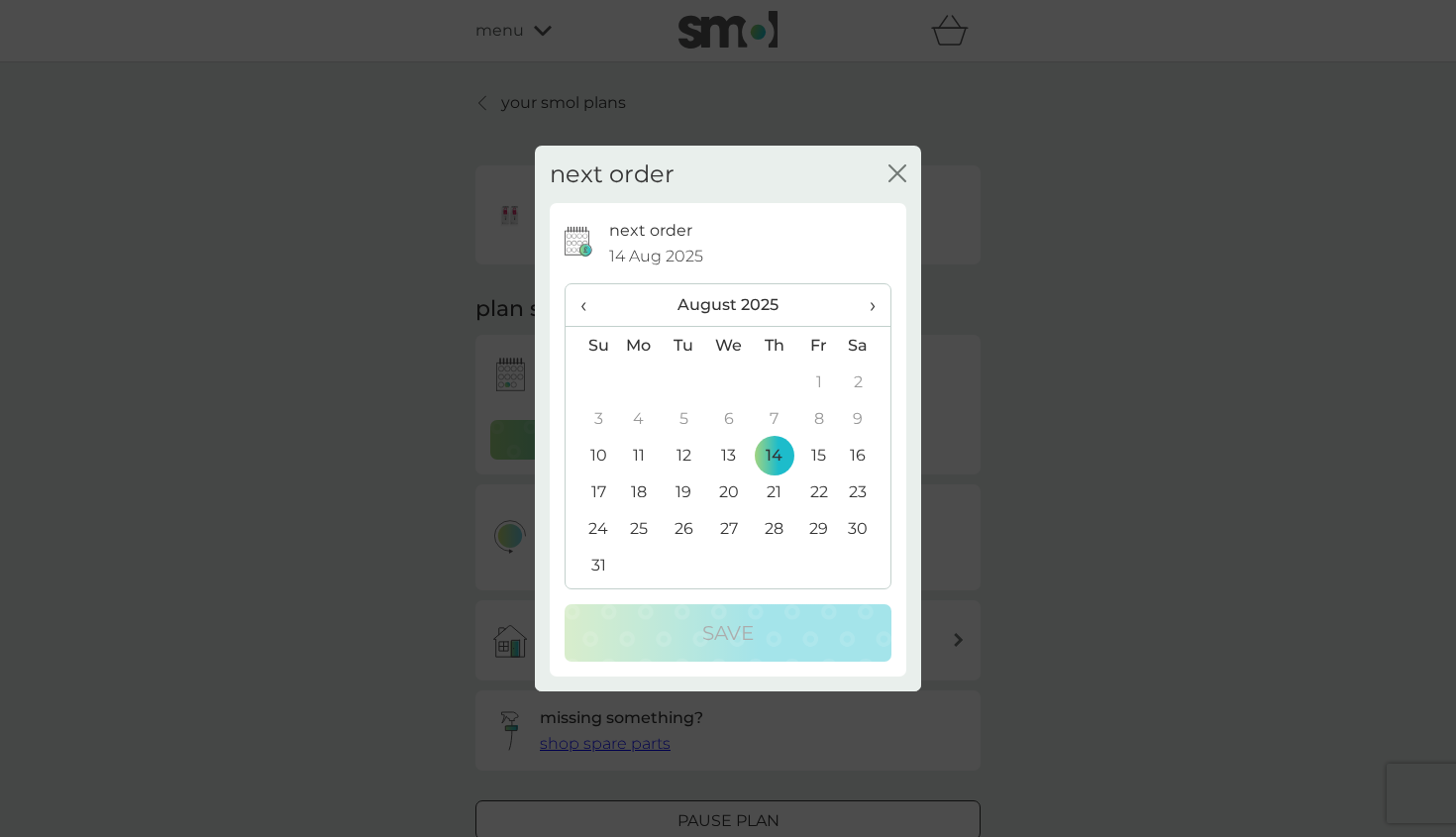 click on "›" at bounding box center (866, 305) 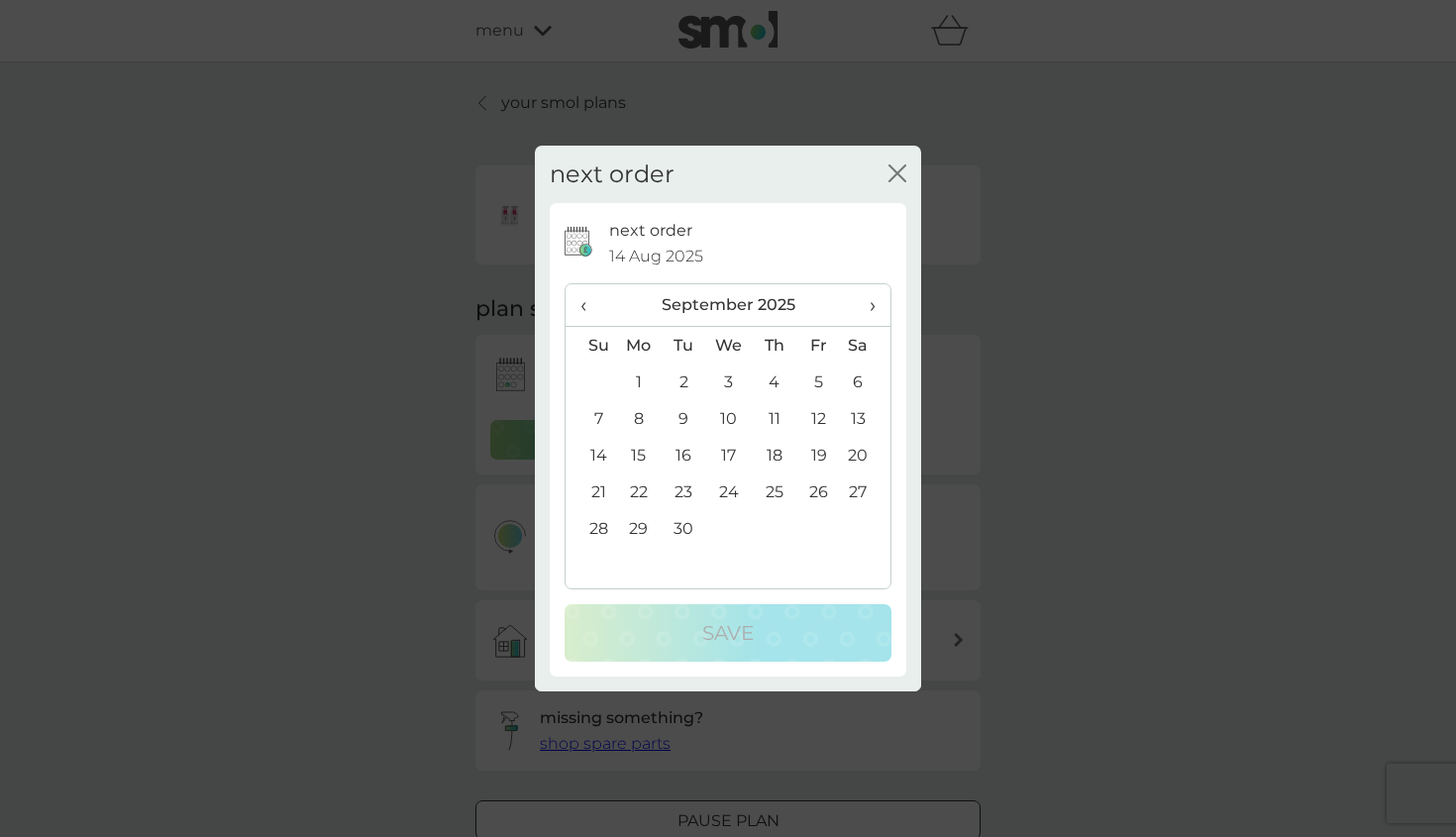 click on "15" at bounding box center [639, 455] 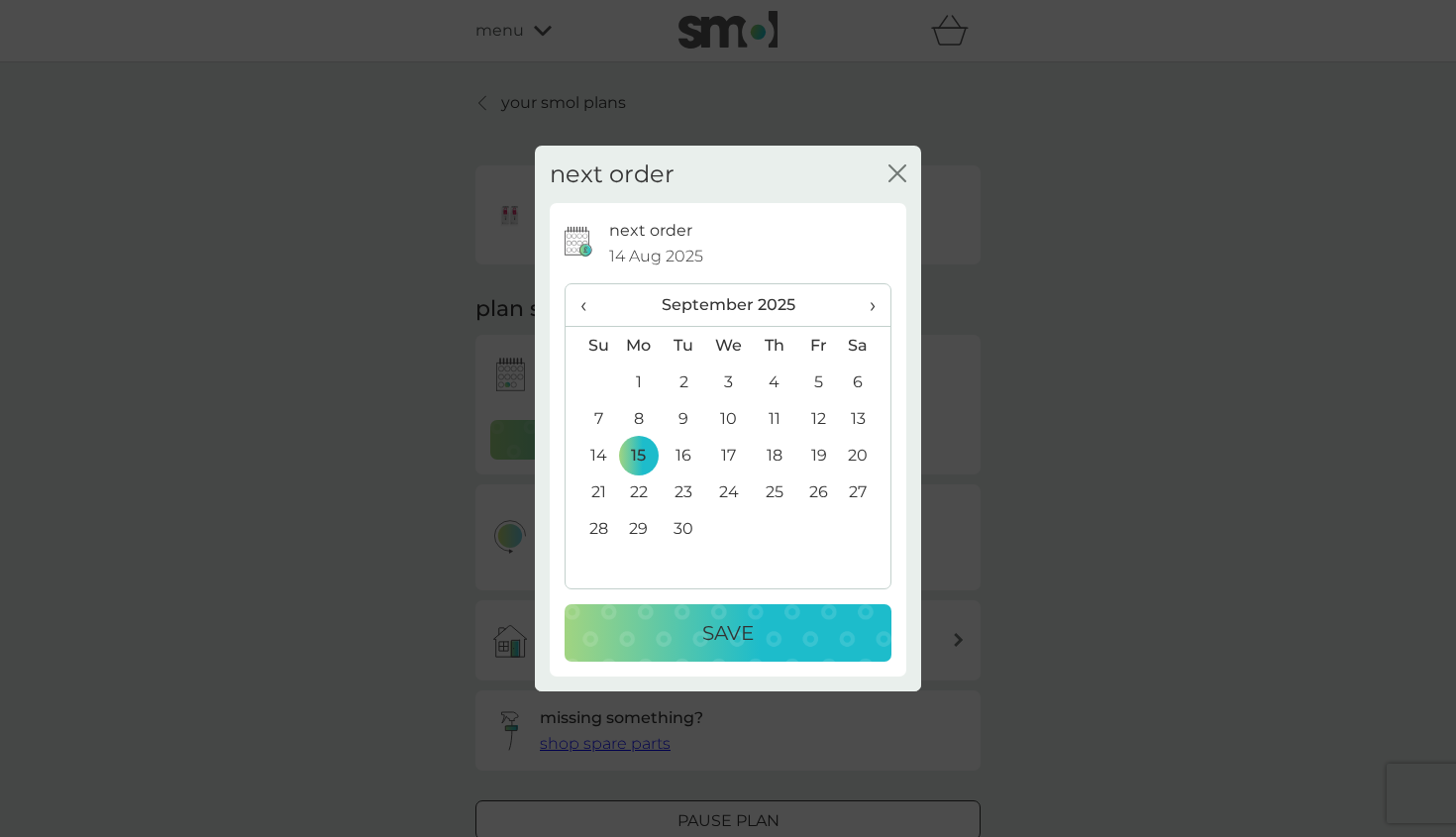 click on "Save" at bounding box center [728, 633] 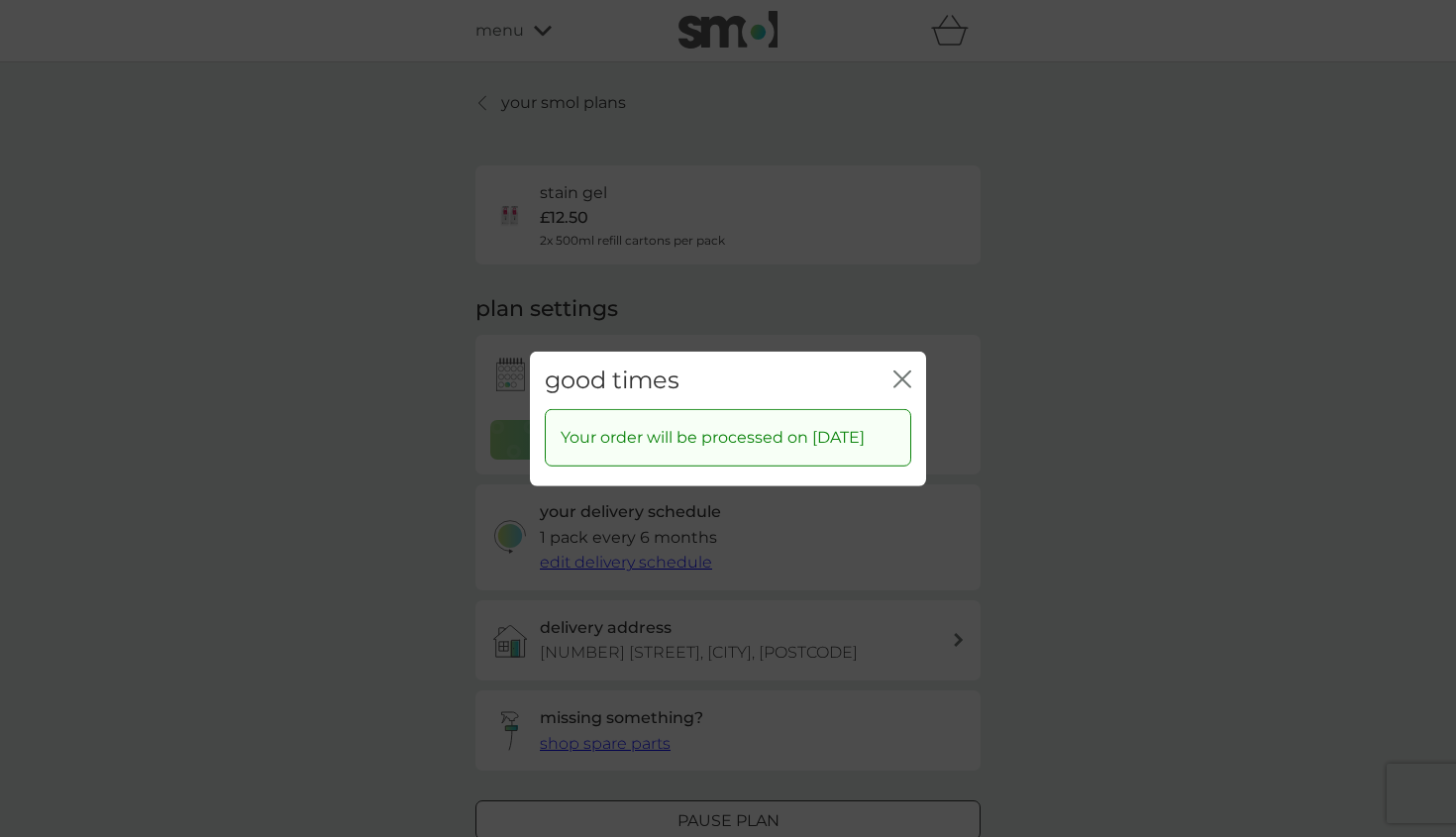 click on "close" 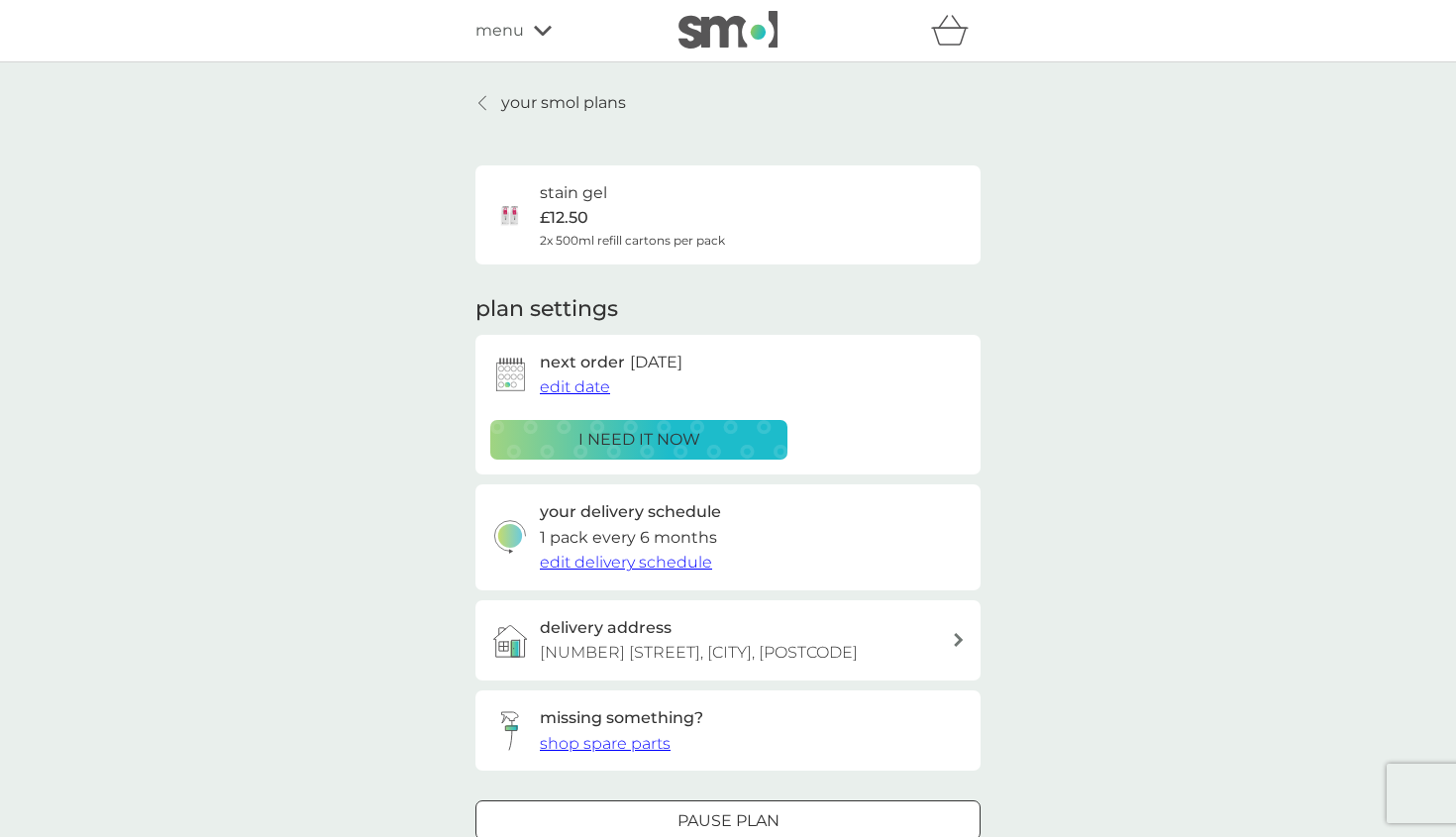 click on "your smol plans" at bounding box center [564, 103] 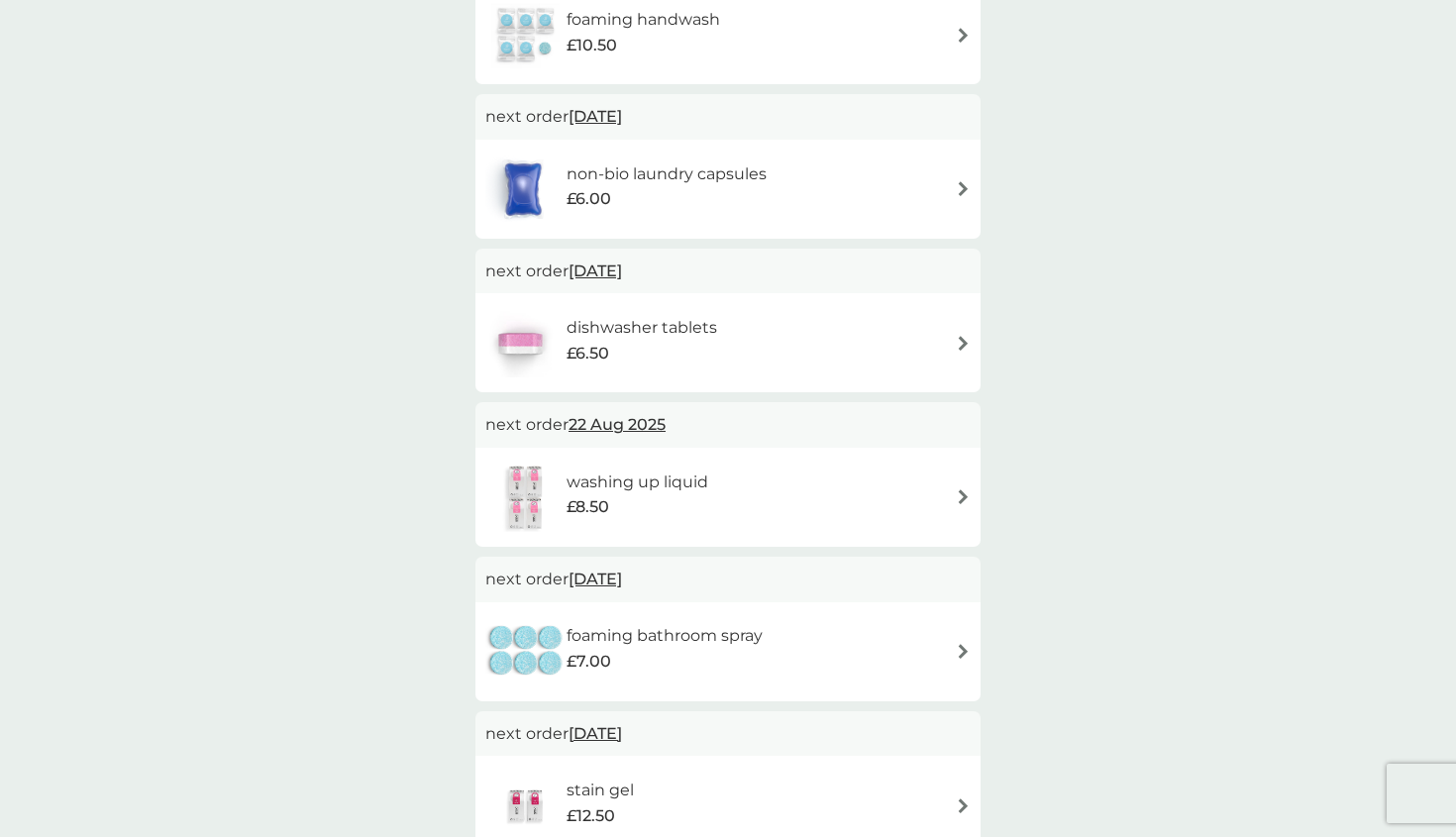 scroll, scrollTop: 300, scrollLeft: 0, axis: vertical 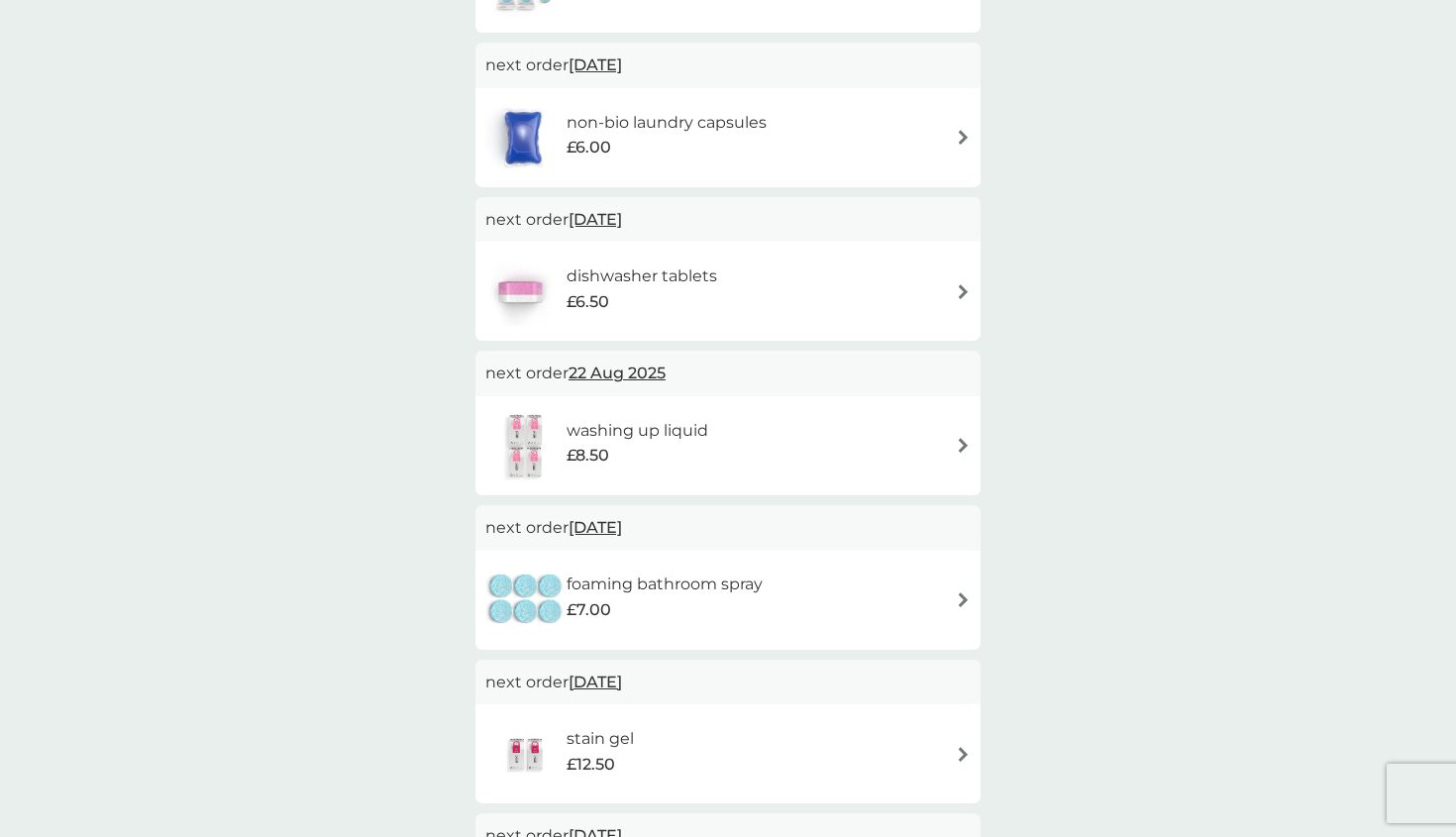 click on "£8.50" at bounding box center [637, 456] 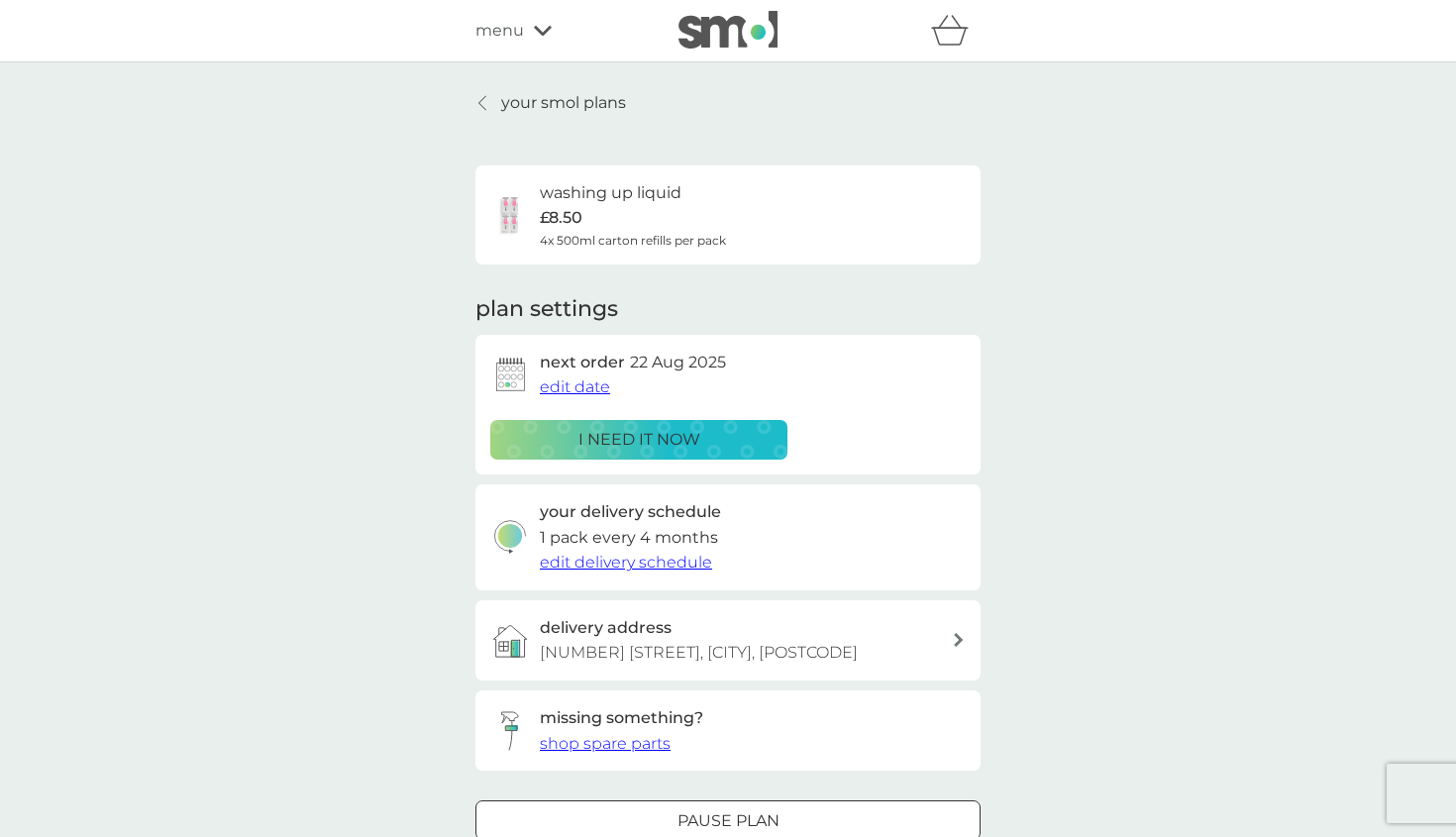click on "edit date" at bounding box center [574, 386] 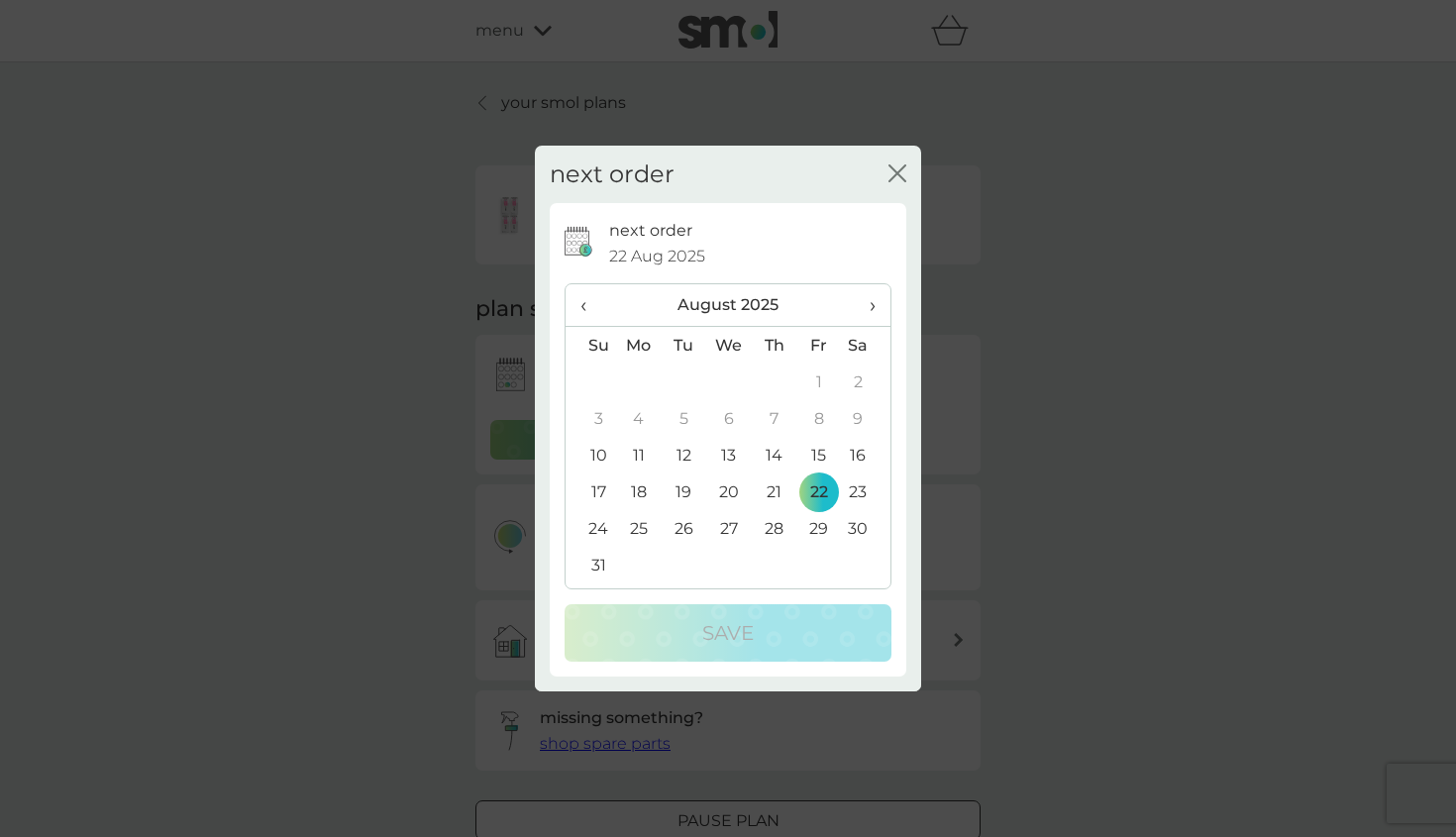 click on "›" at bounding box center [866, 305] 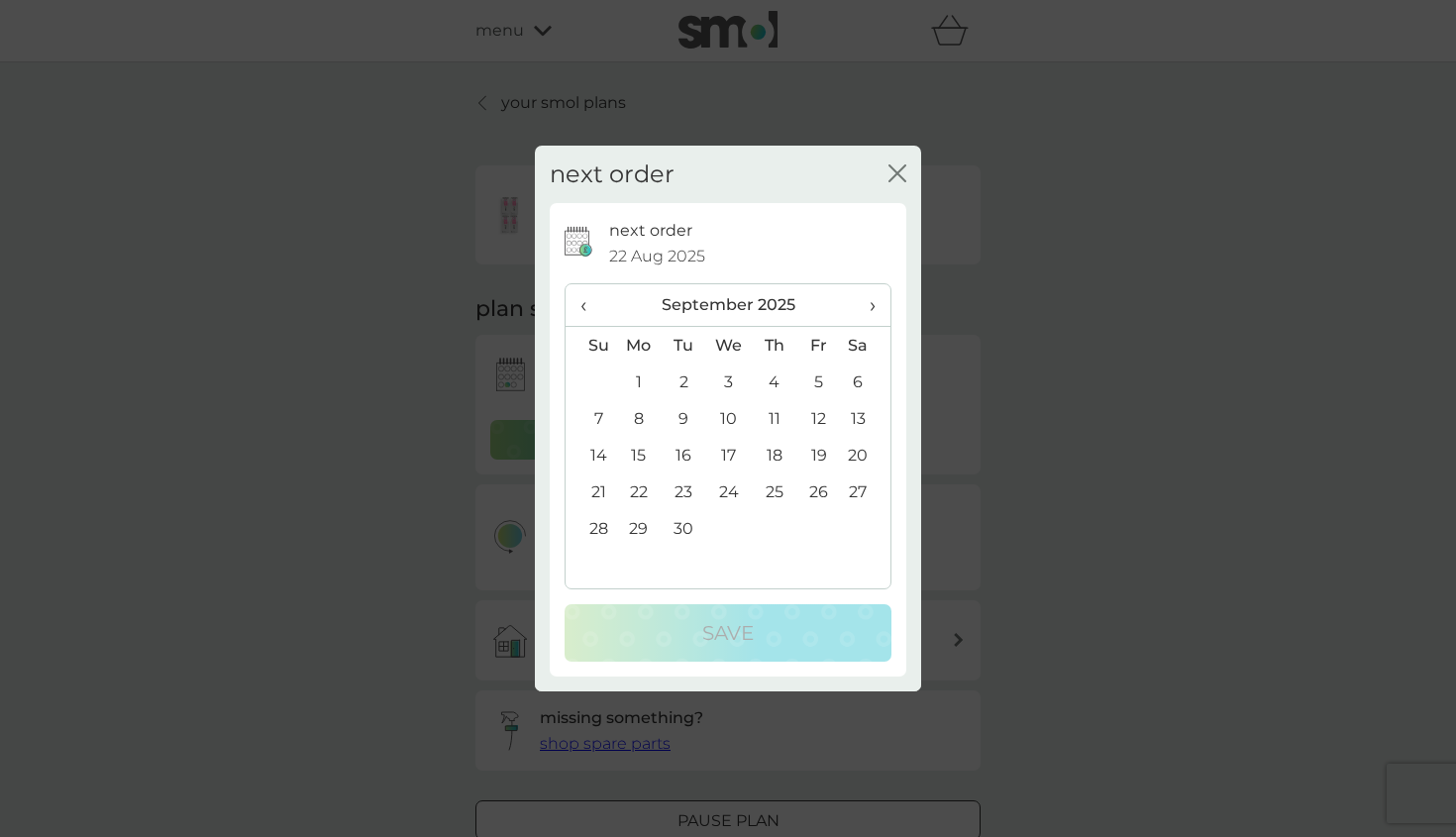 click on "22" at bounding box center [639, 491] 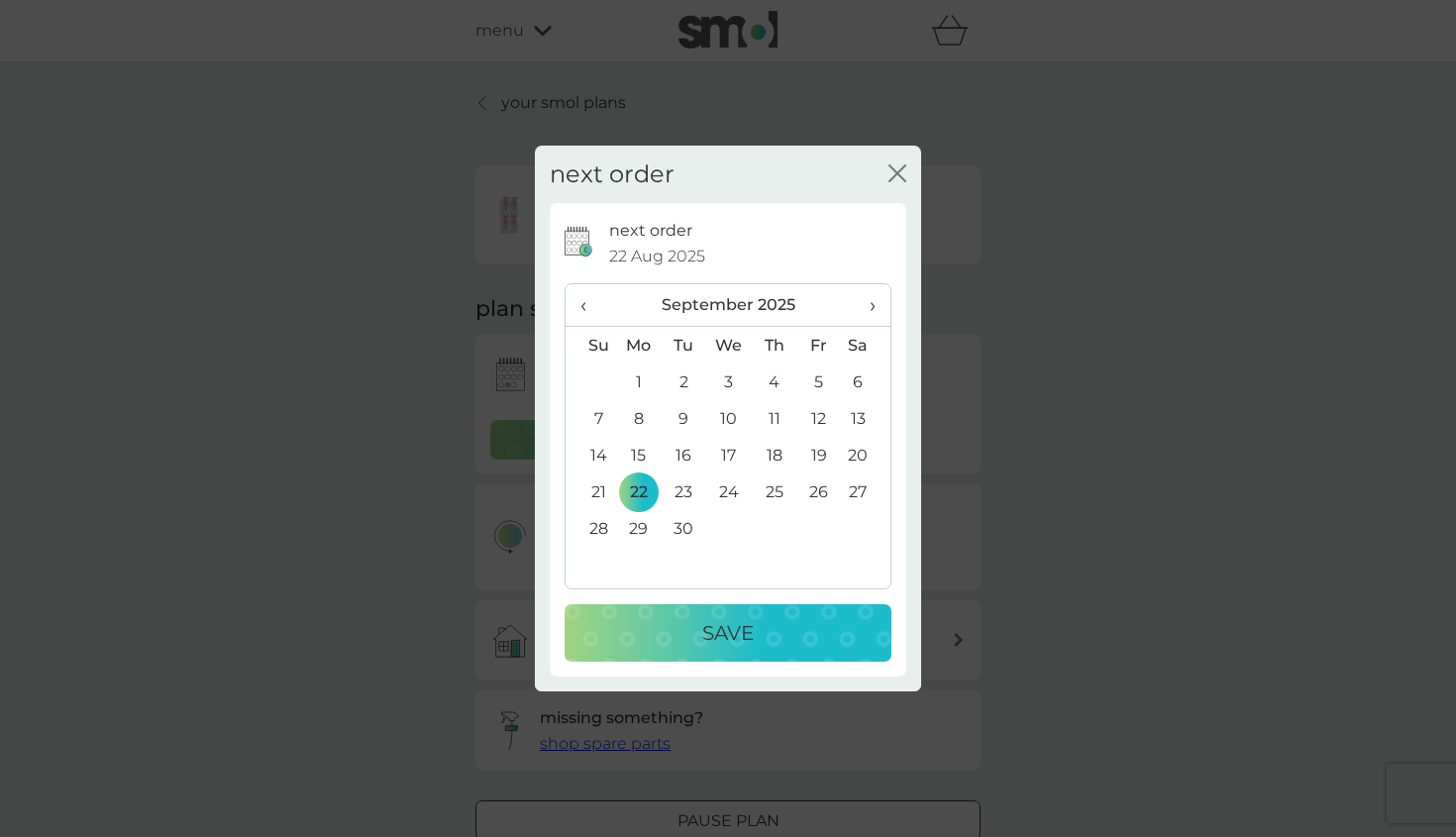 click on "Save" at bounding box center [728, 633] 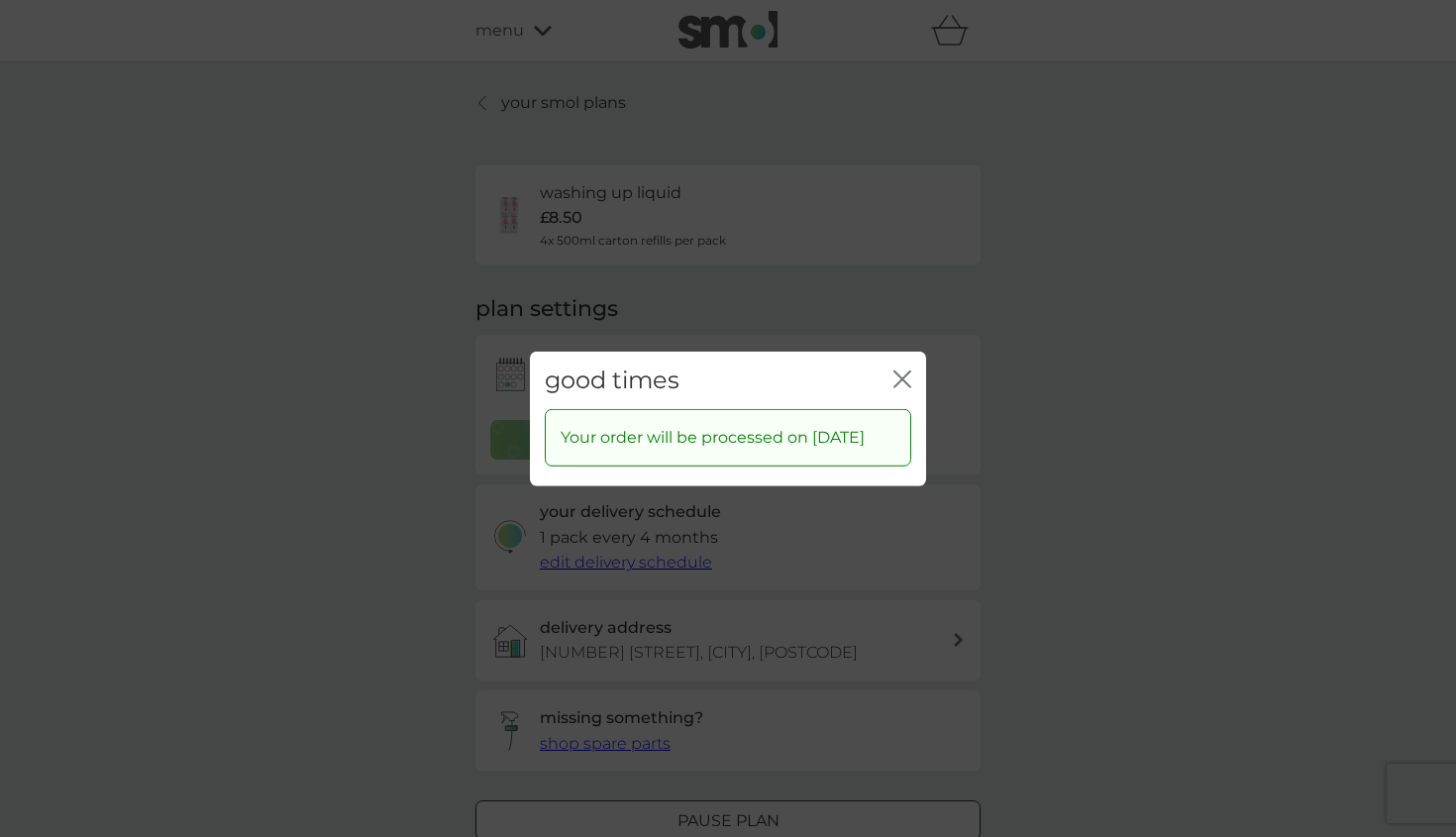 click on "close" 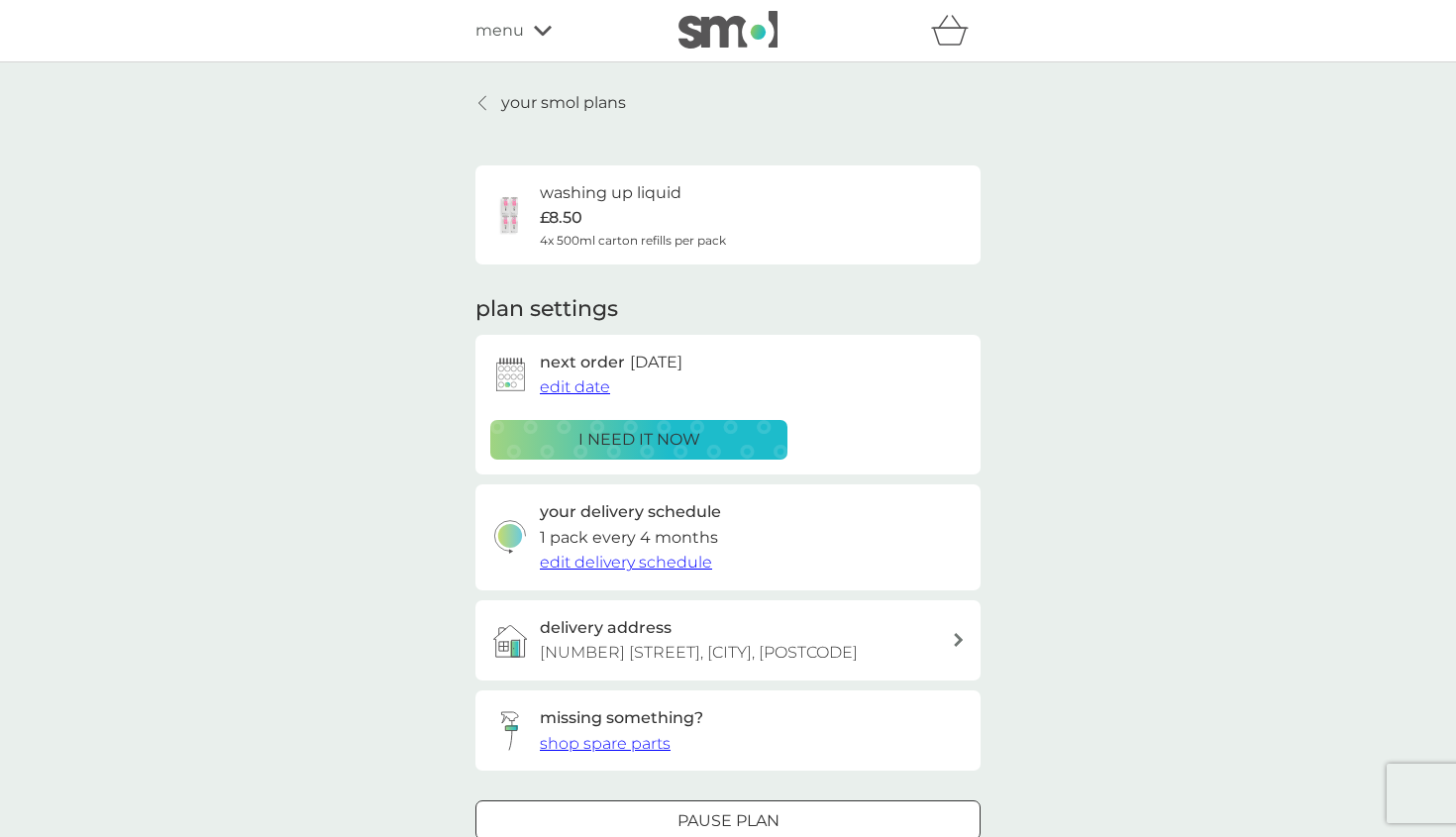 click on "your smol plans" at bounding box center [564, 103] 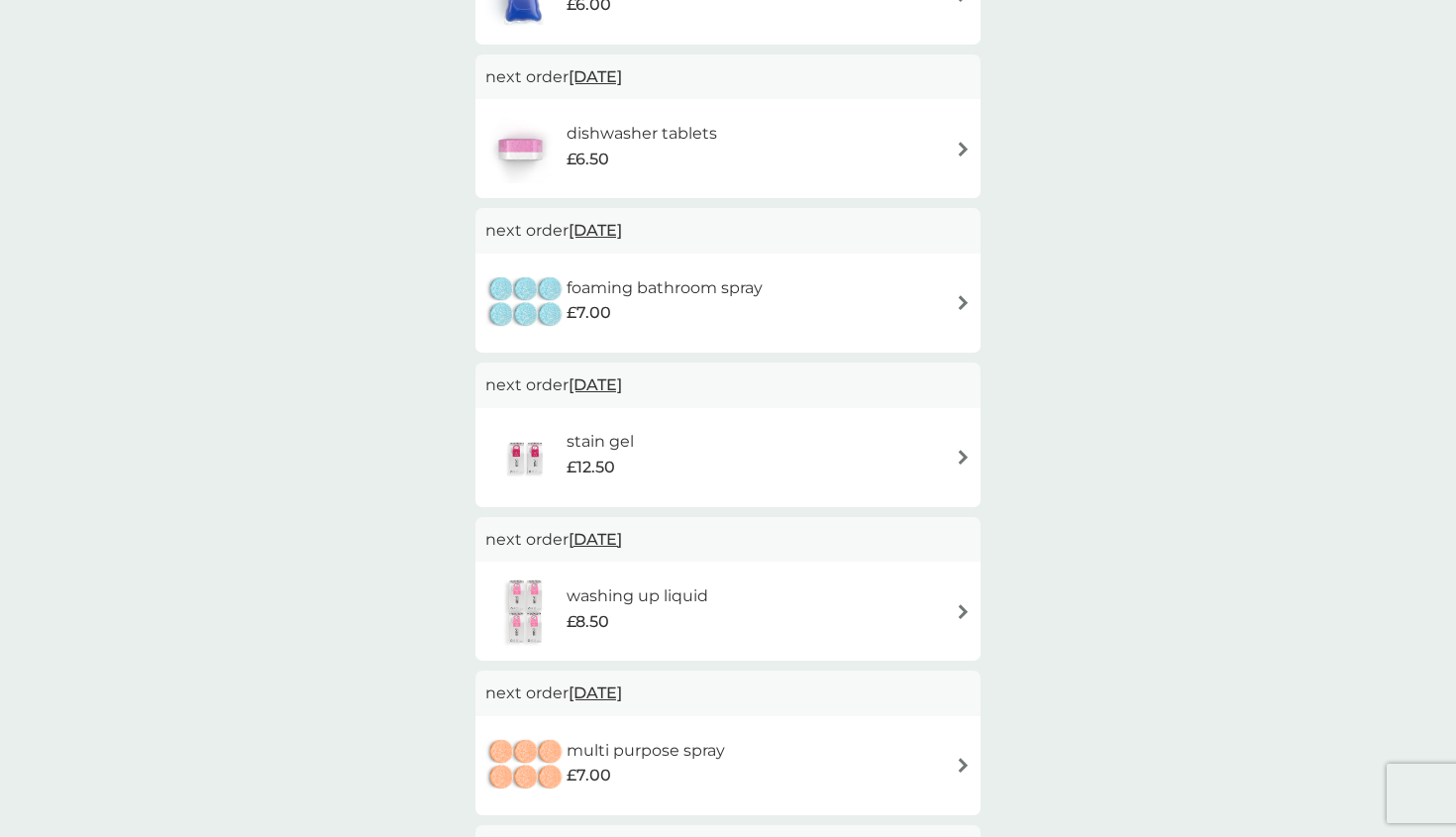 scroll, scrollTop: 446, scrollLeft: 0, axis: vertical 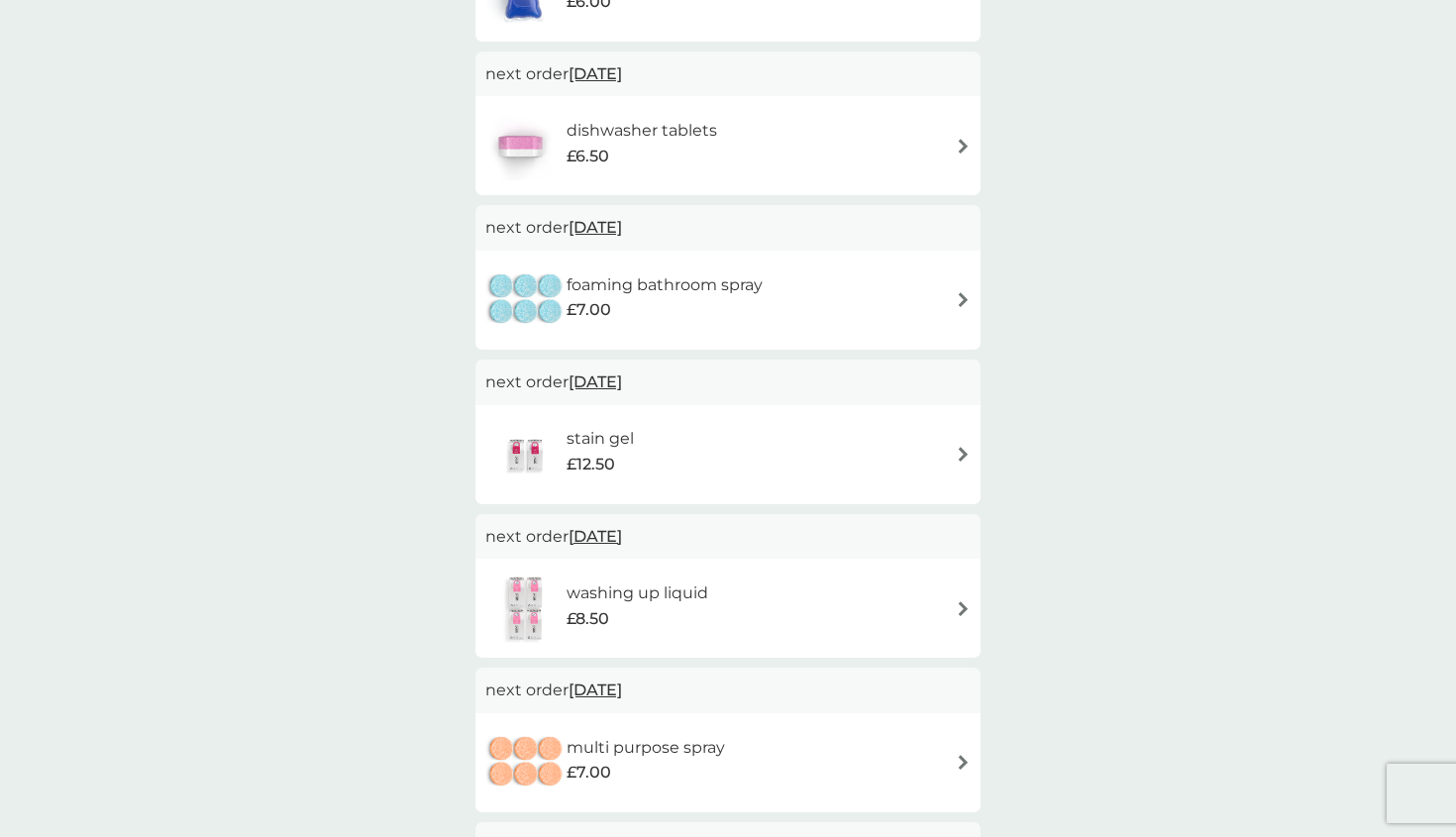 click on "foaming bathroom spray £7.00" at bounding box center [728, 300] 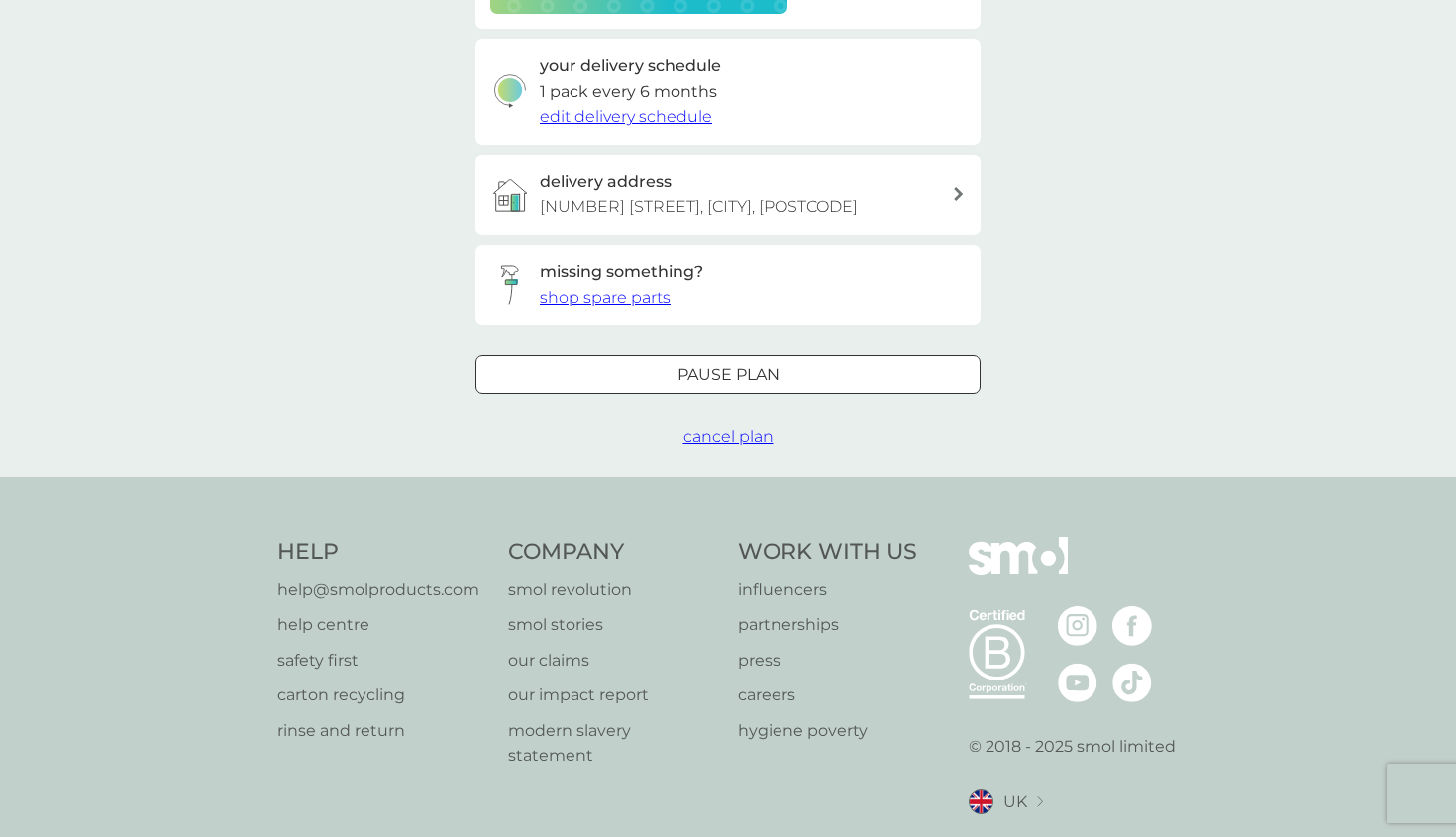 scroll, scrollTop: 0, scrollLeft: 0, axis: both 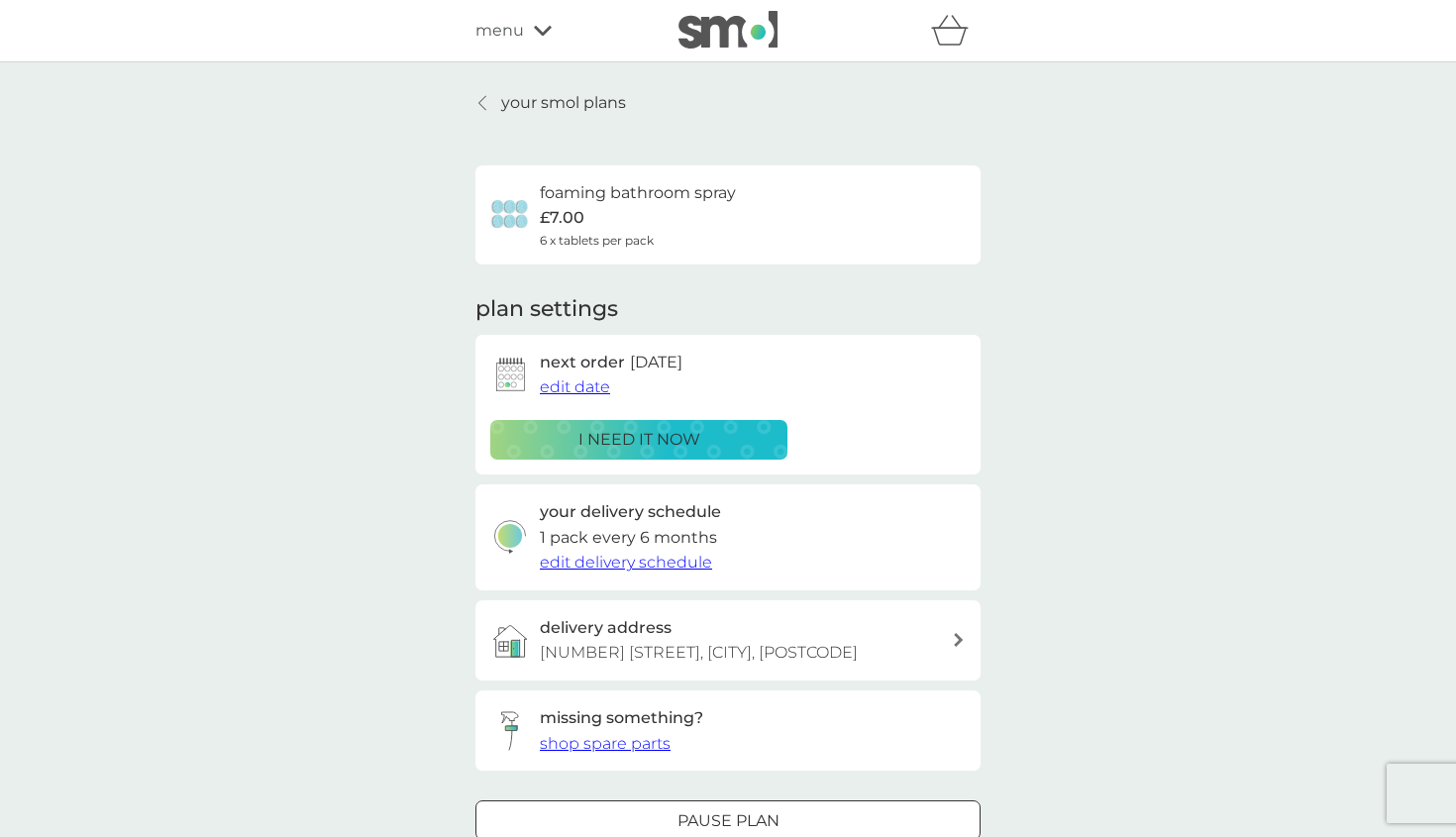 click on "edit date" at bounding box center (574, 386) 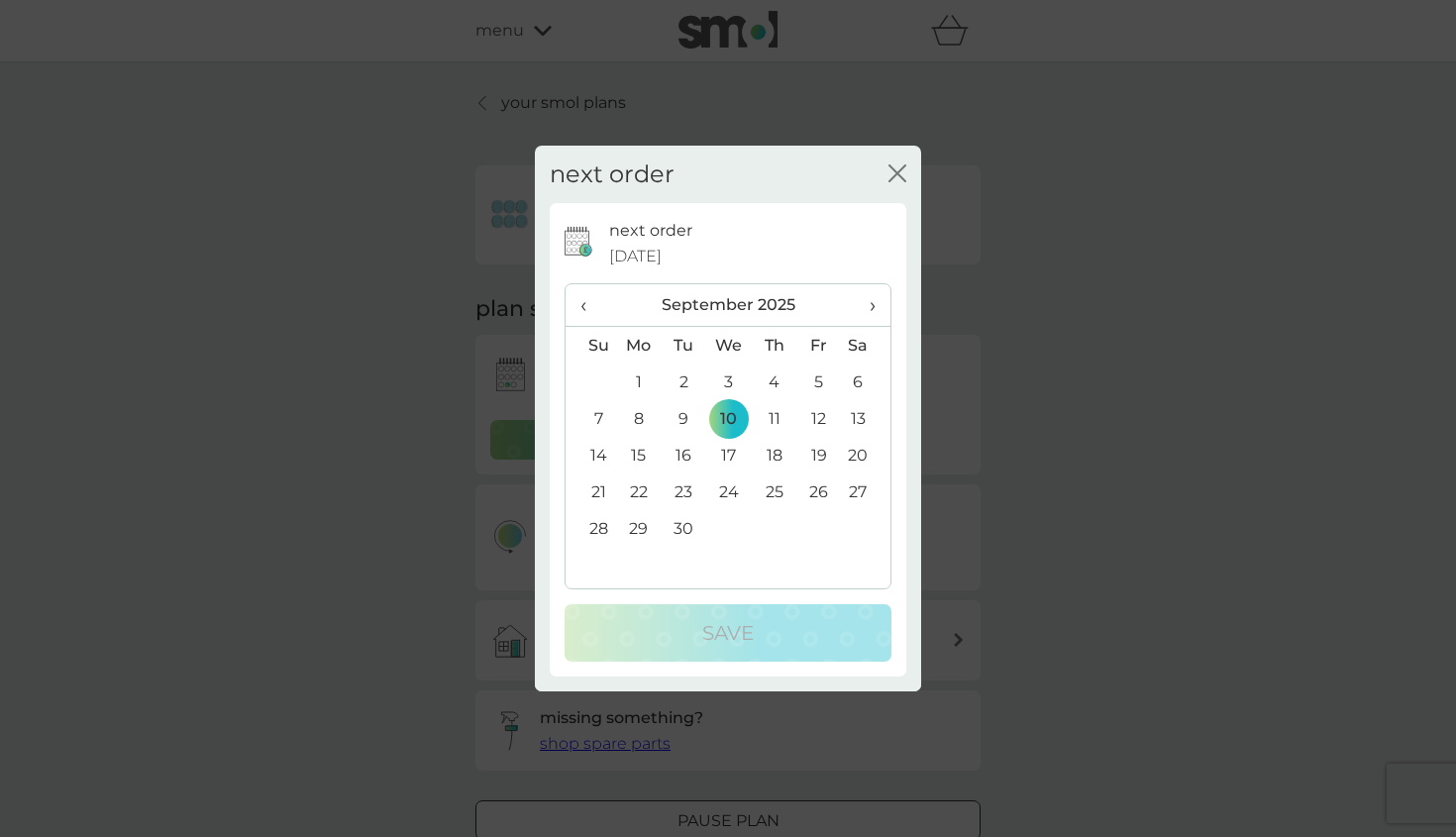 click on "15" at bounding box center (639, 455) 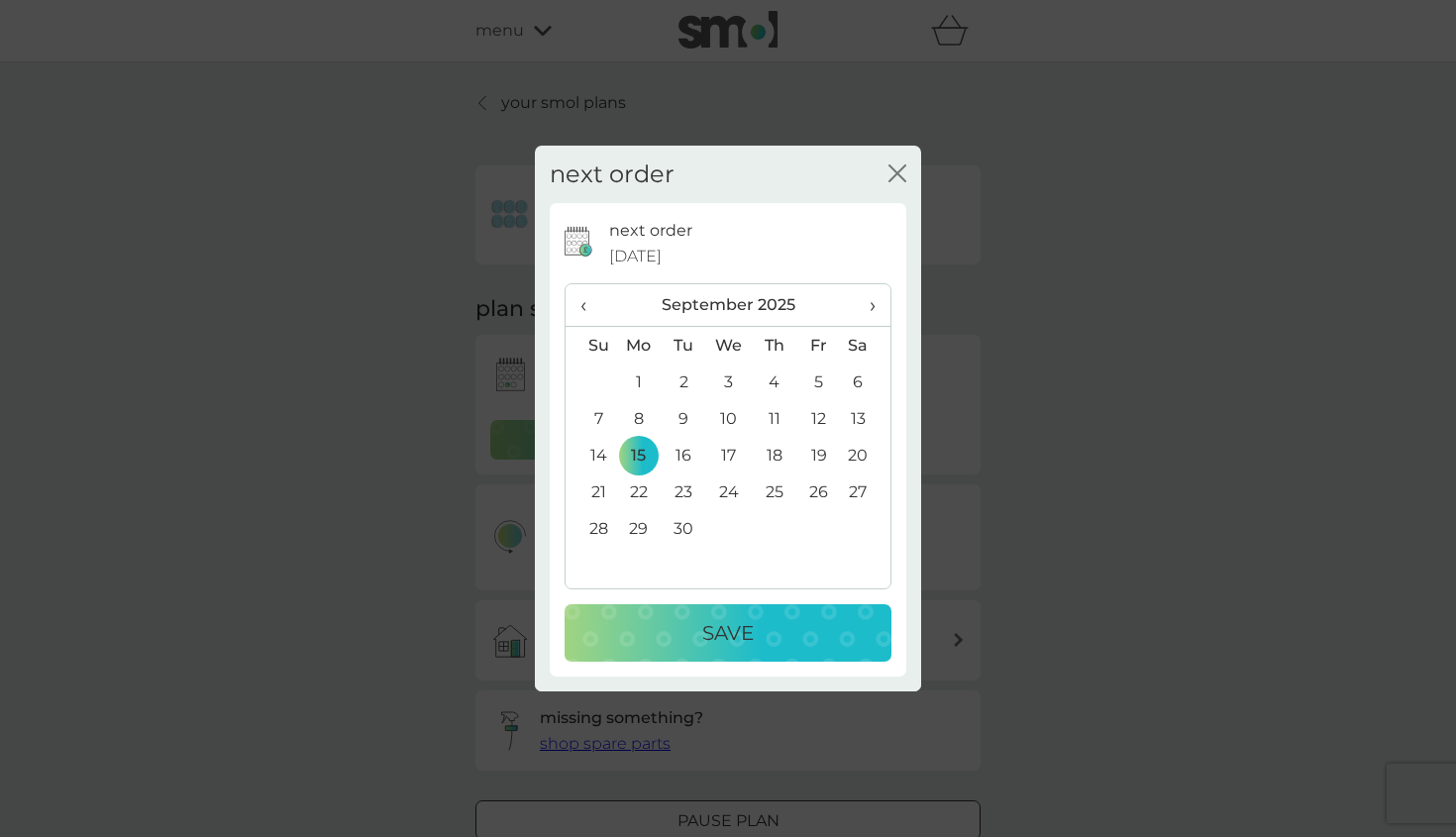 click on "Save" at bounding box center (728, 633) 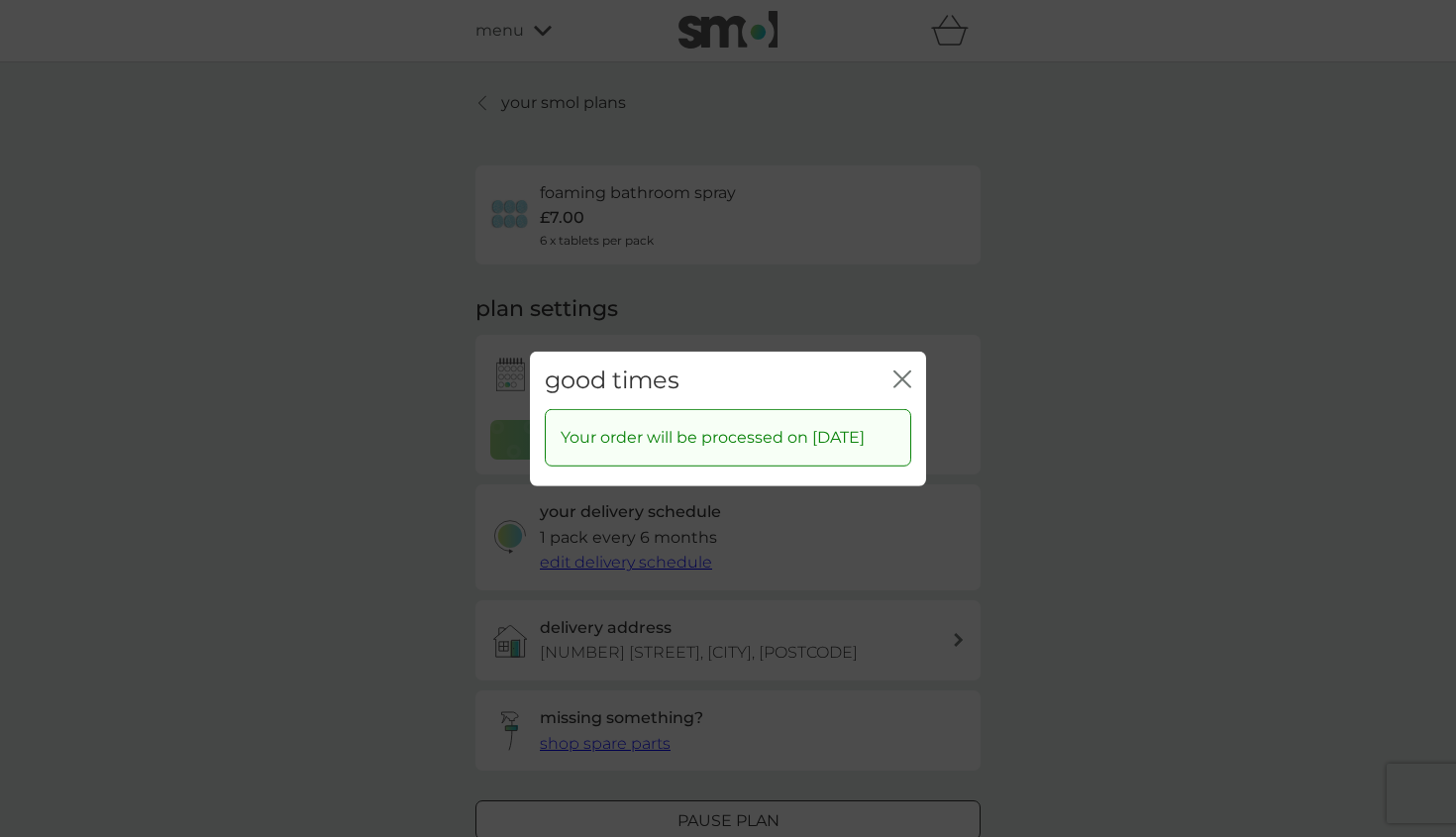click on "close" 